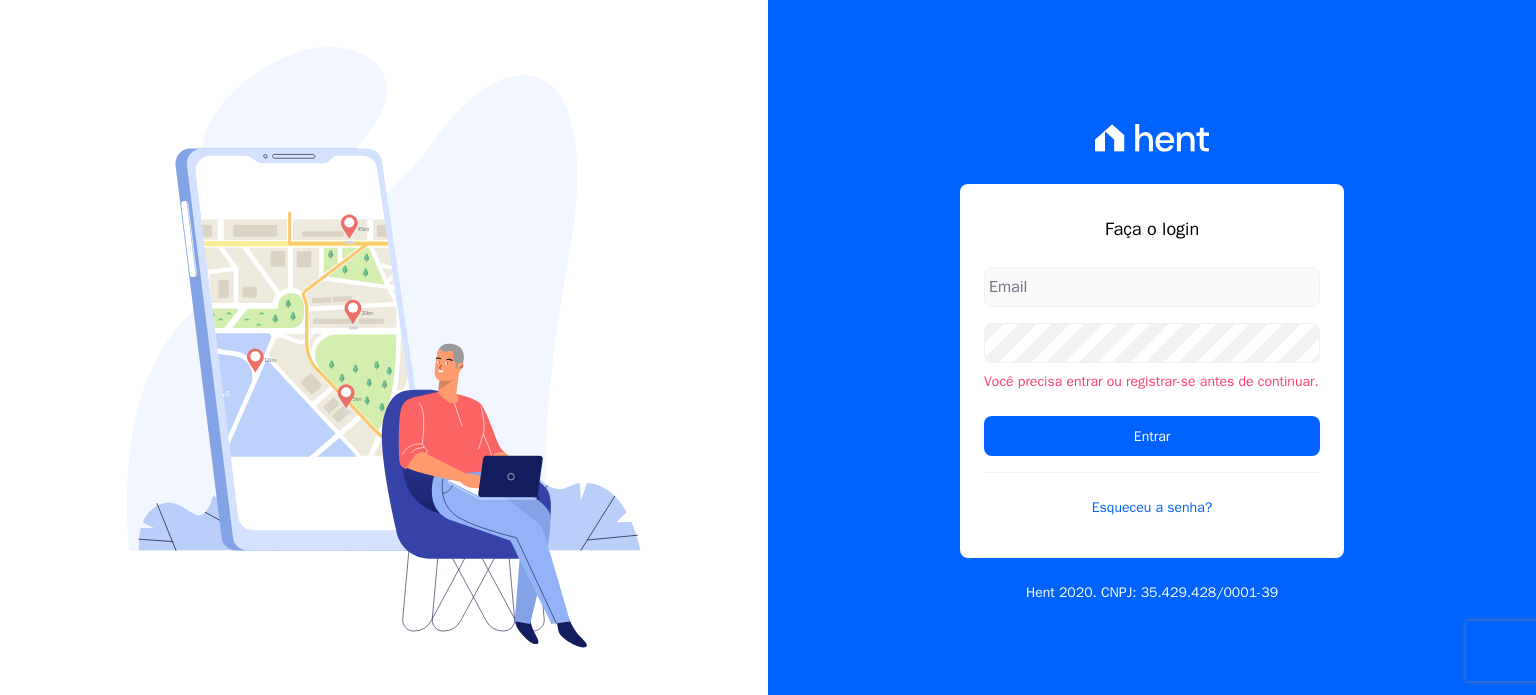 scroll, scrollTop: 0, scrollLeft: 0, axis: both 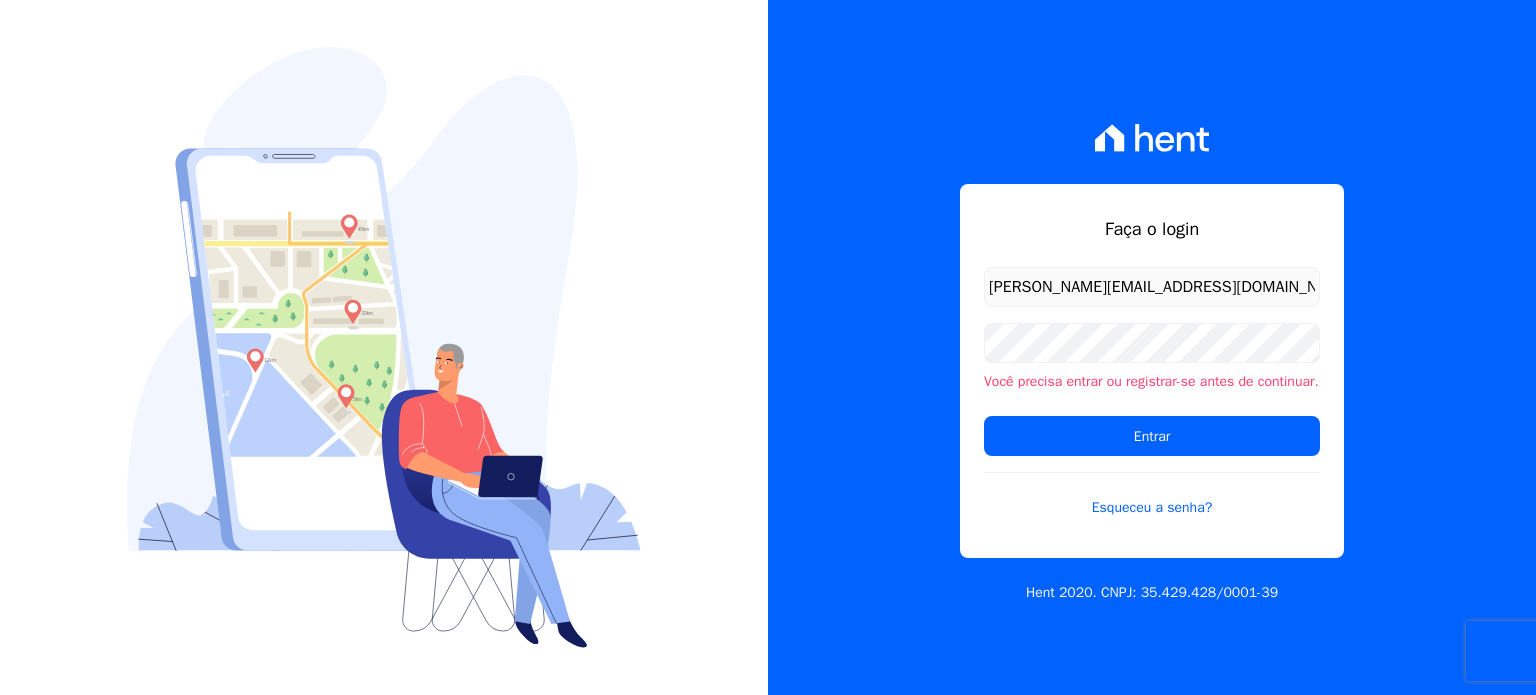 click on "hellen@3pnegociosimobiliarios.com.br" at bounding box center (1152, 287) 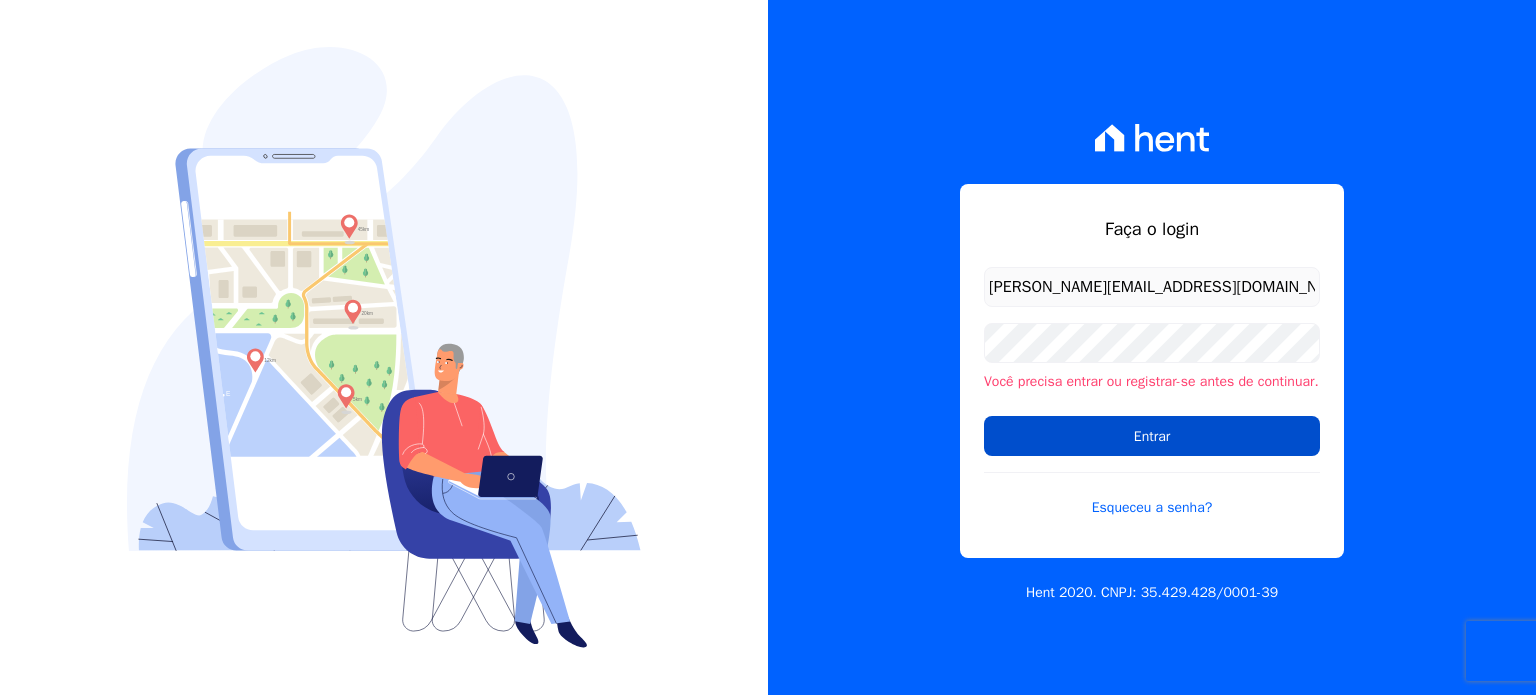 click on "Entrar" at bounding box center [1152, 436] 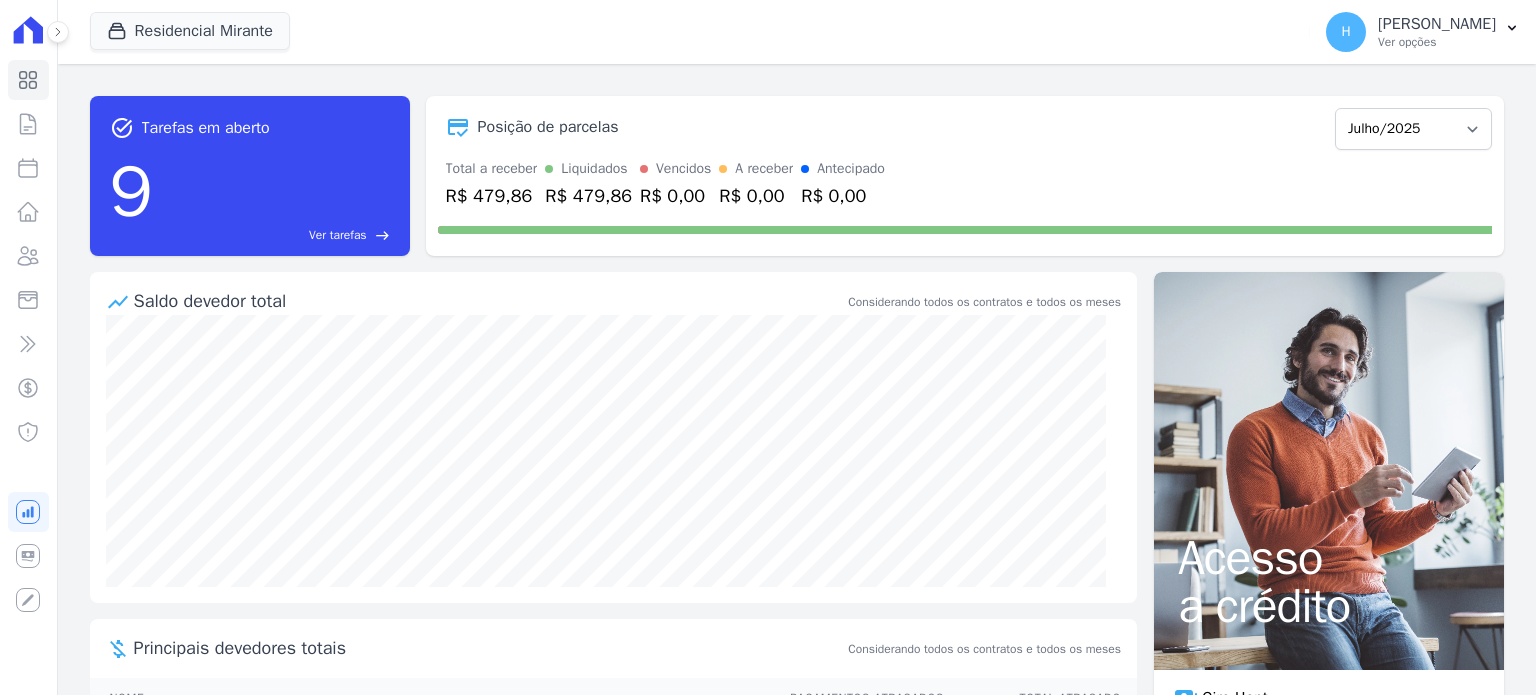 scroll, scrollTop: 0, scrollLeft: 0, axis: both 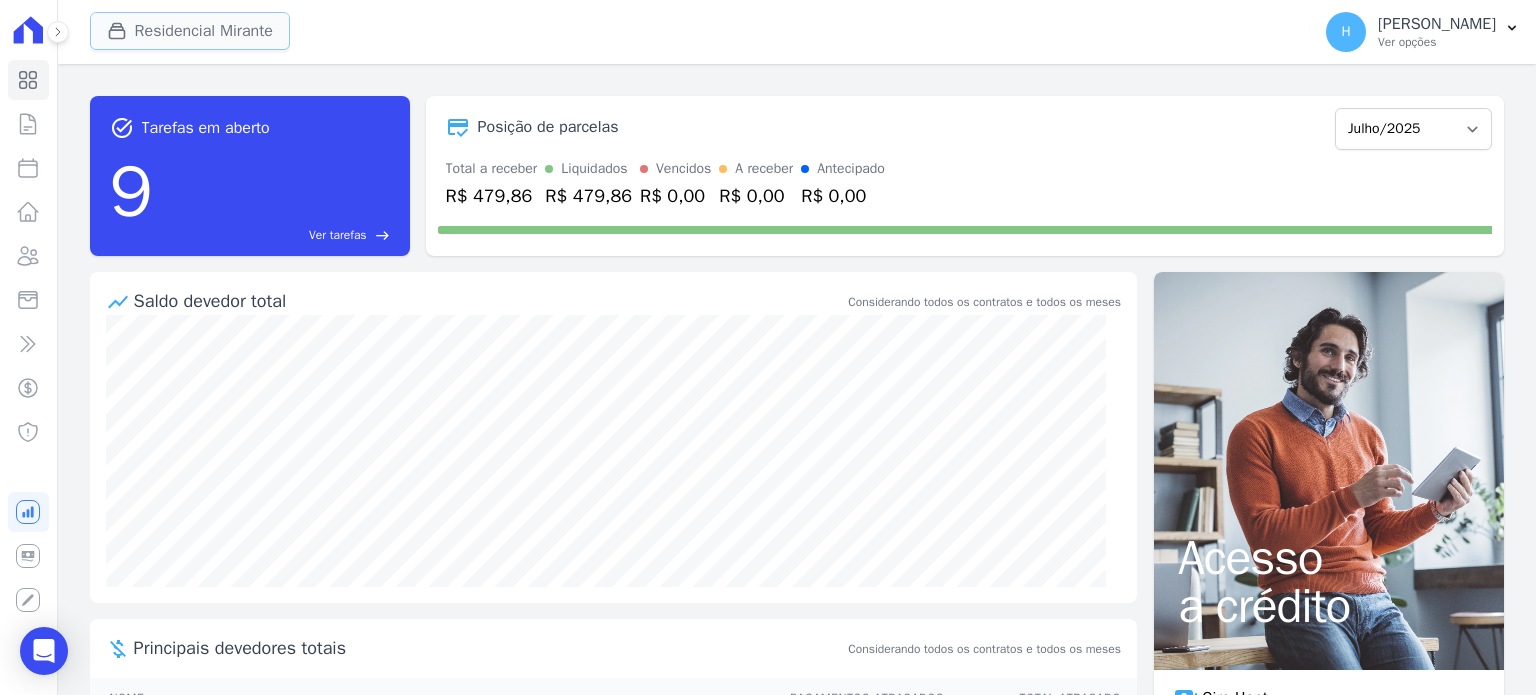 click on "Residencial Mirante" at bounding box center (190, 31) 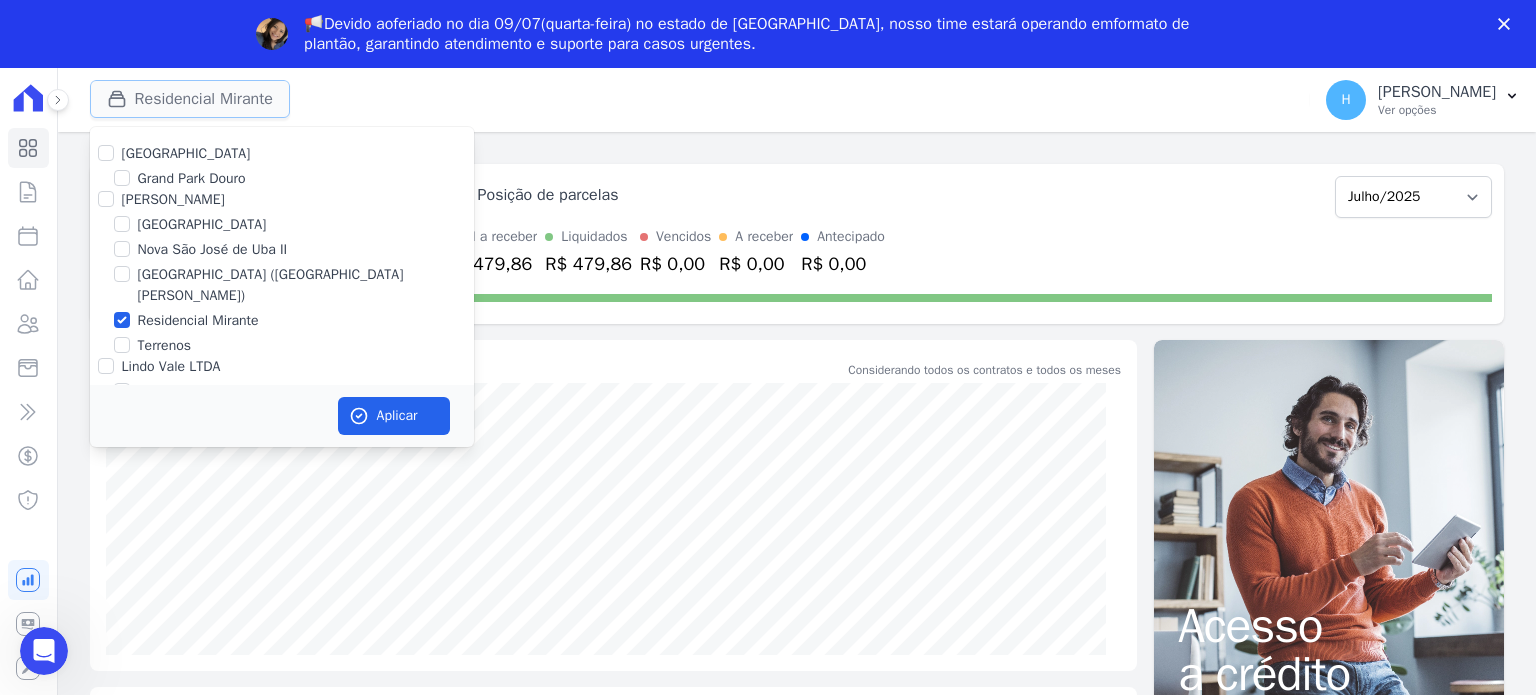 scroll, scrollTop: 0, scrollLeft: 0, axis: both 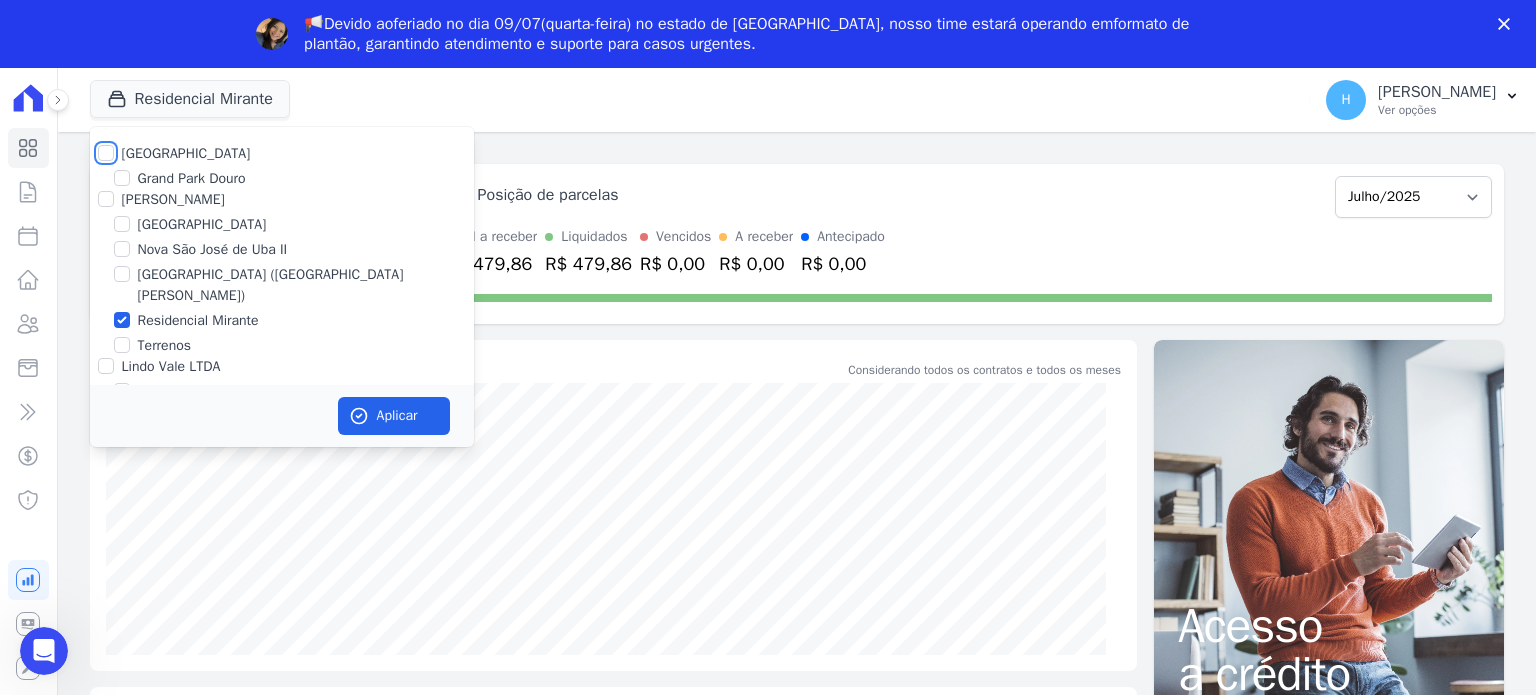 click on "[GEOGRAPHIC_DATA]" at bounding box center (106, 153) 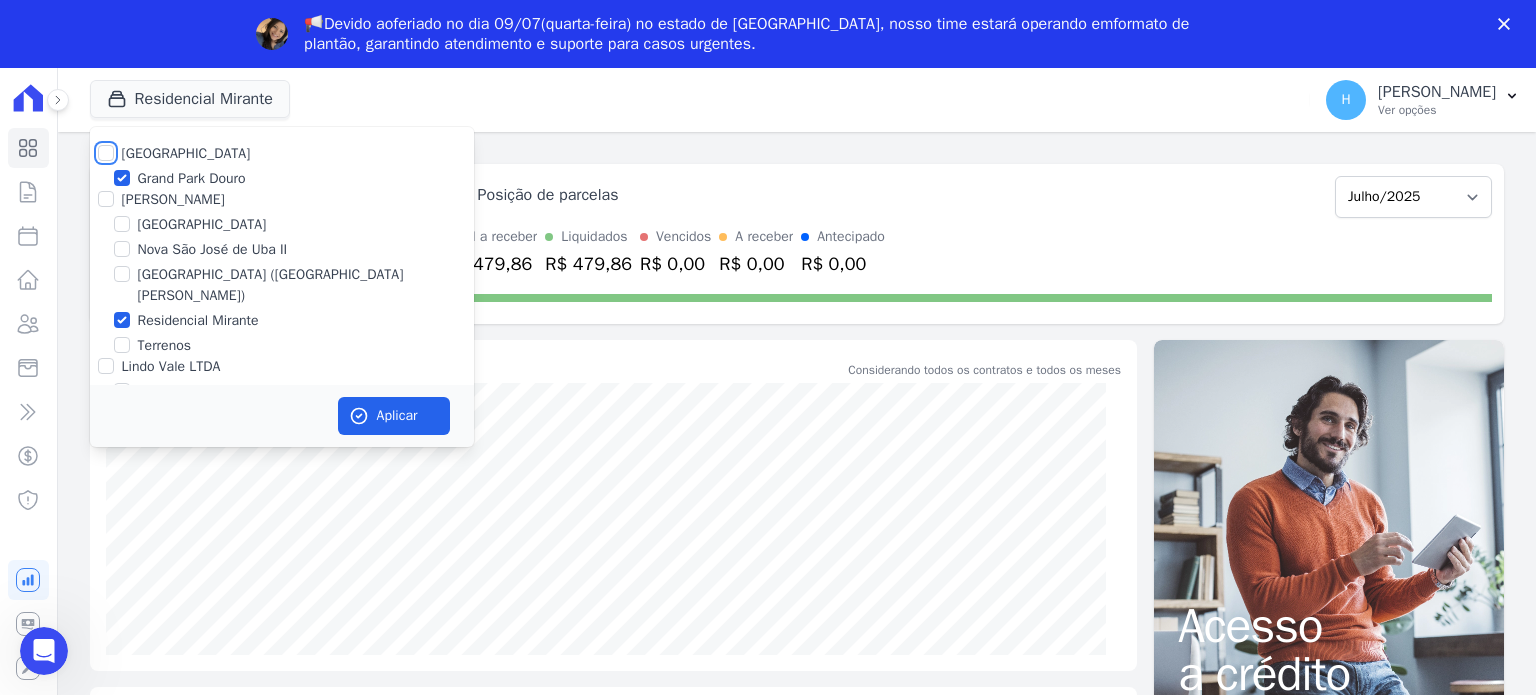 checkbox on "true" 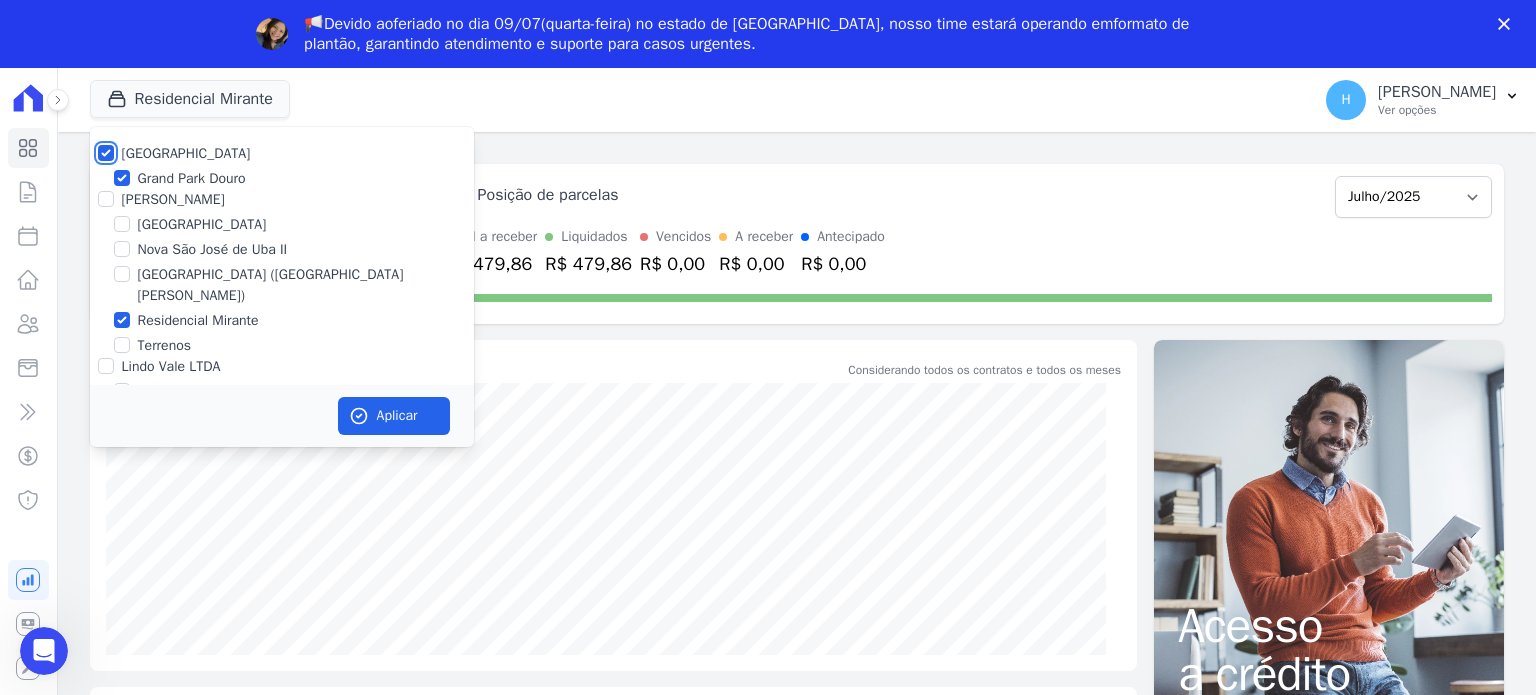 checkbox on "true" 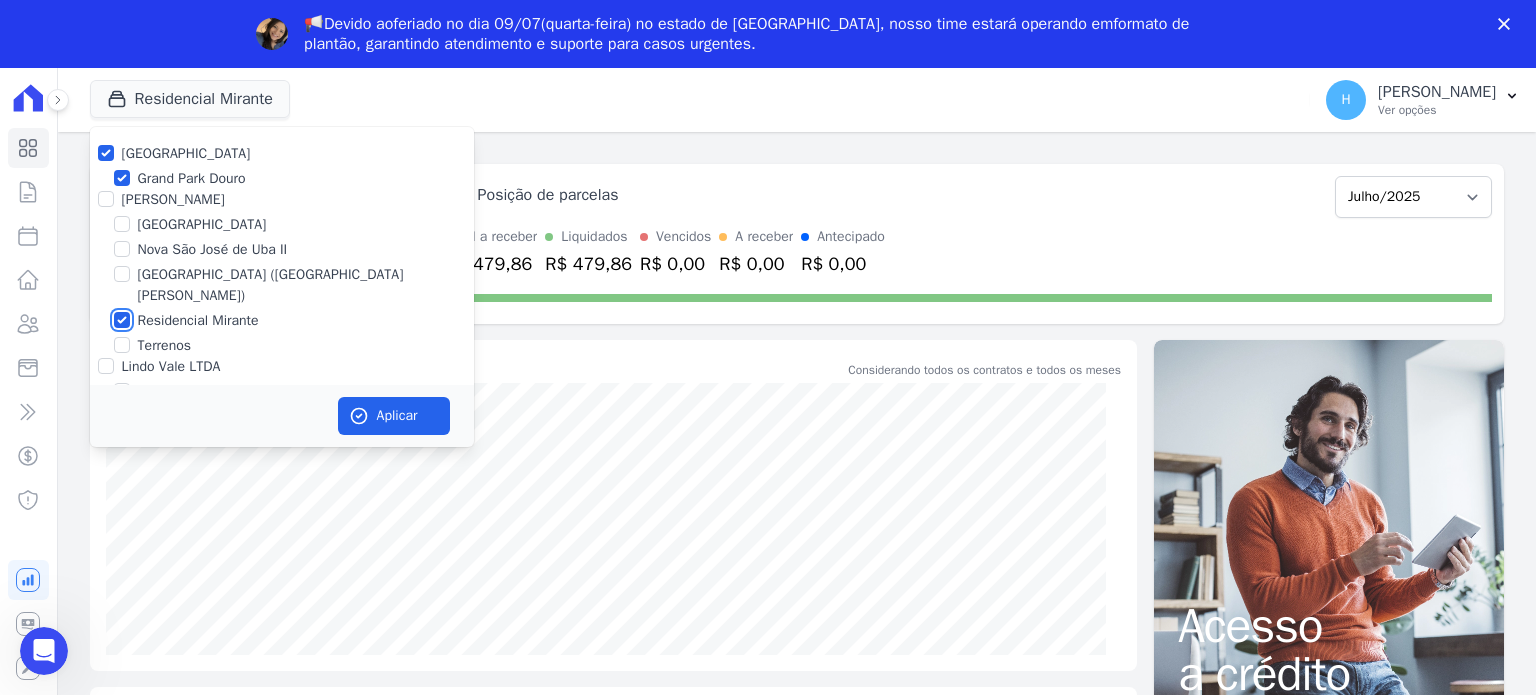 click on "Residencial Mirante" at bounding box center (122, 320) 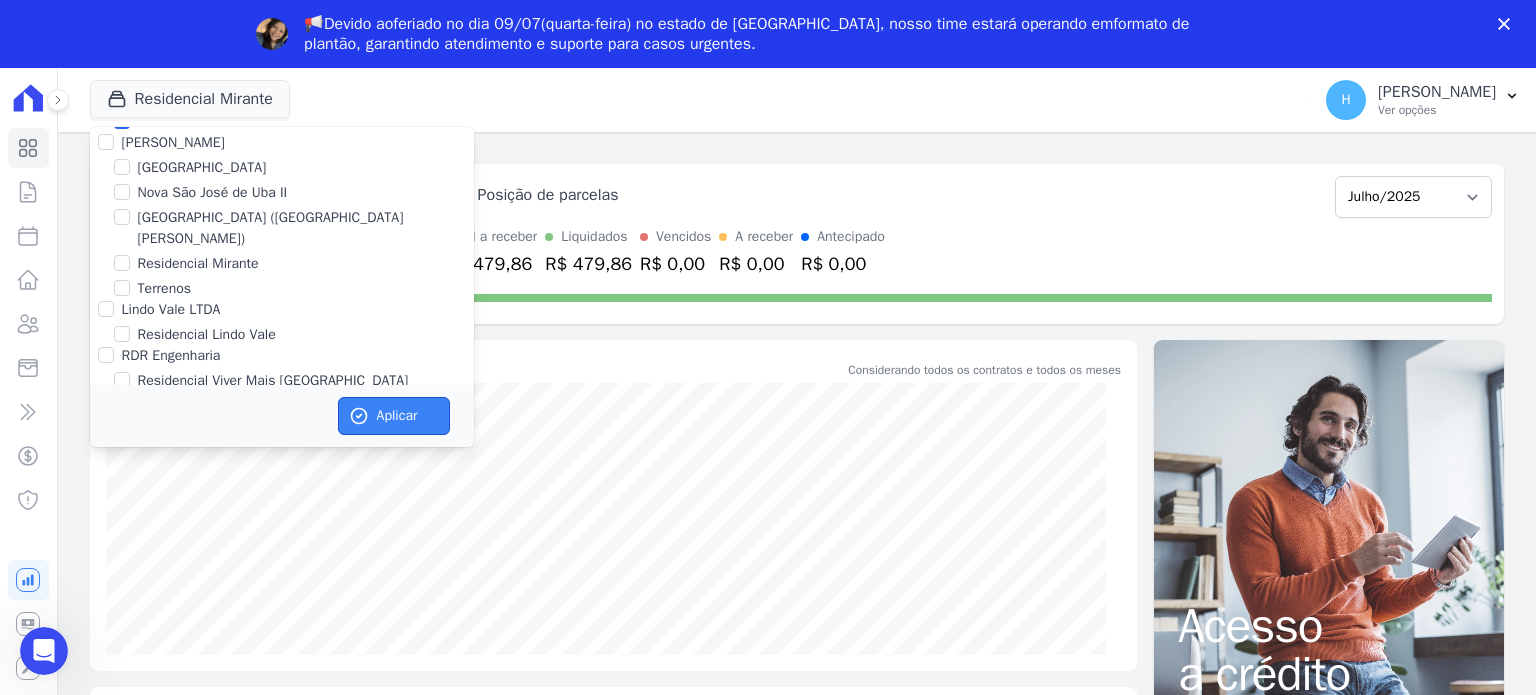 click on "Aplicar" at bounding box center (394, 416) 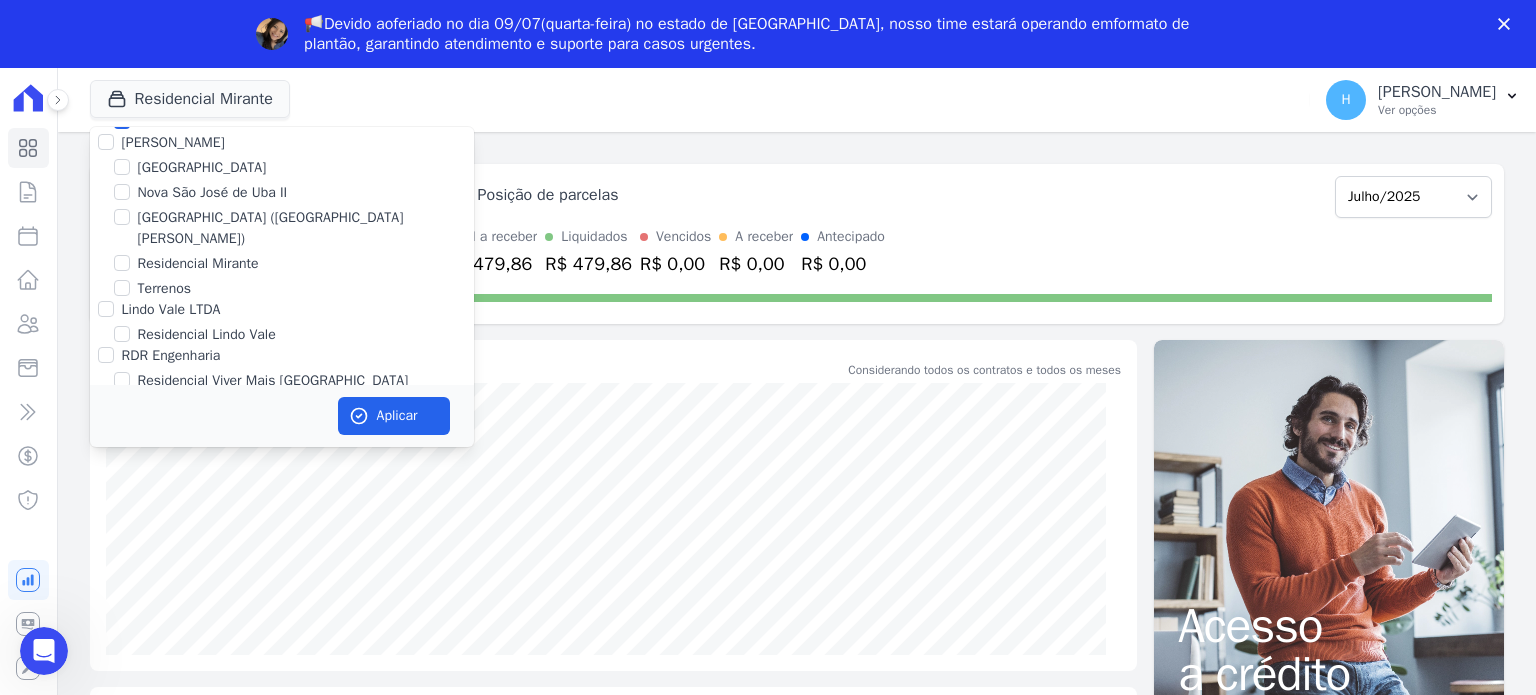 scroll, scrollTop: 53, scrollLeft: 0, axis: vertical 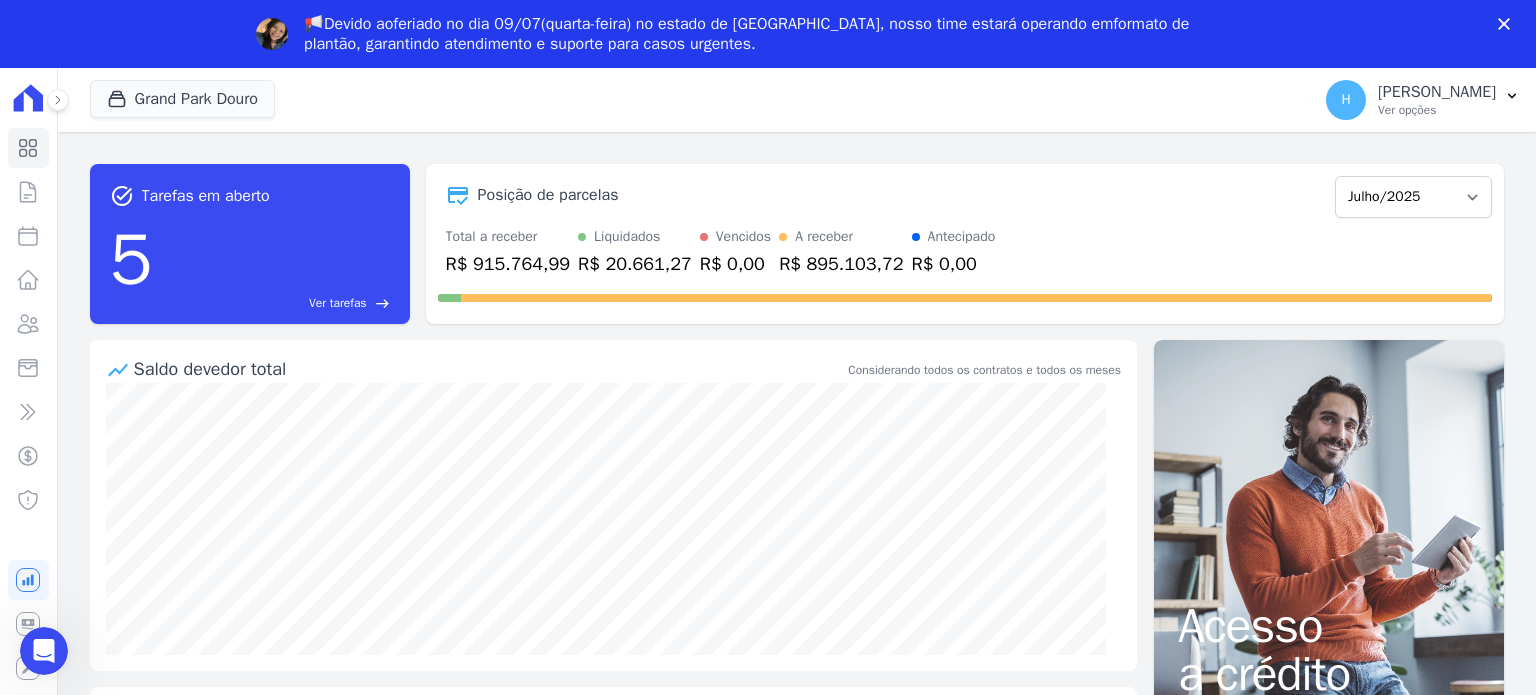 click 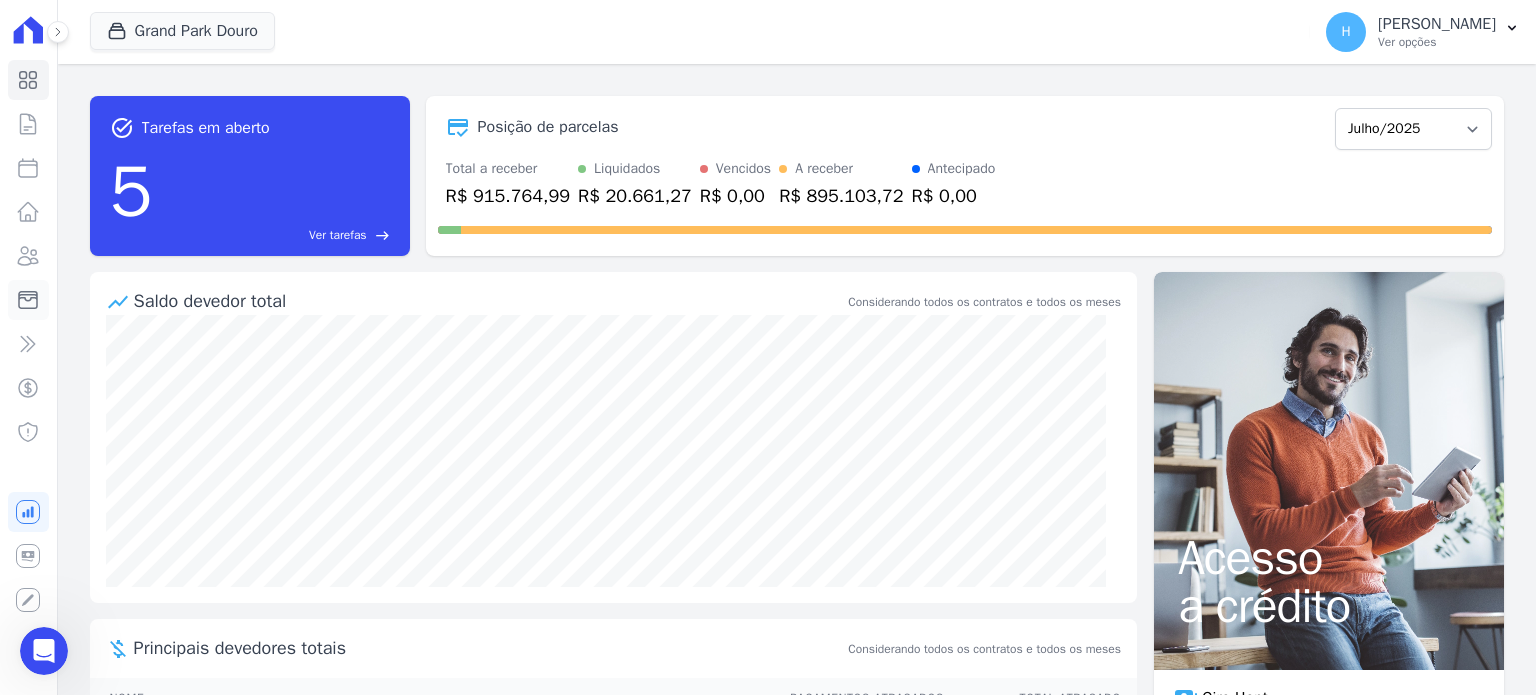 click 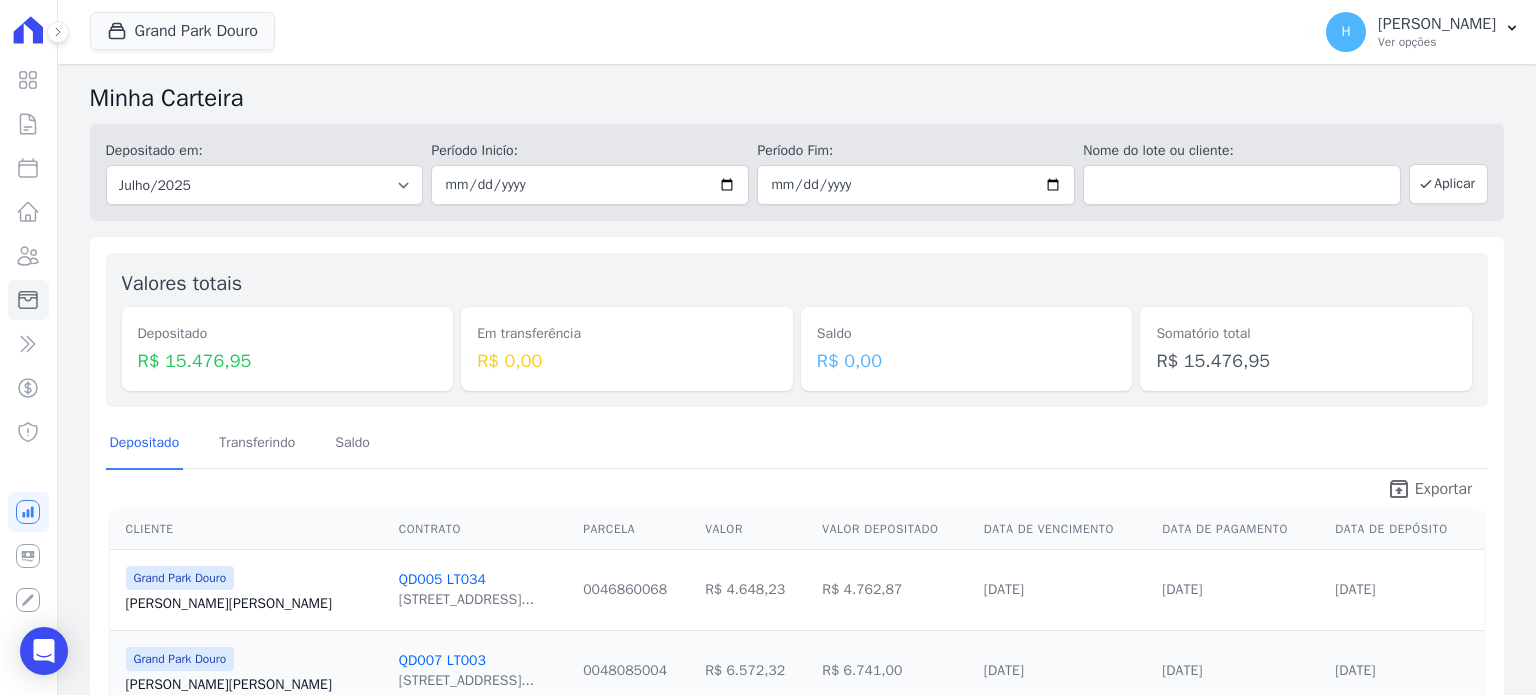 click on "Exportar" at bounding box center (1443, 489) 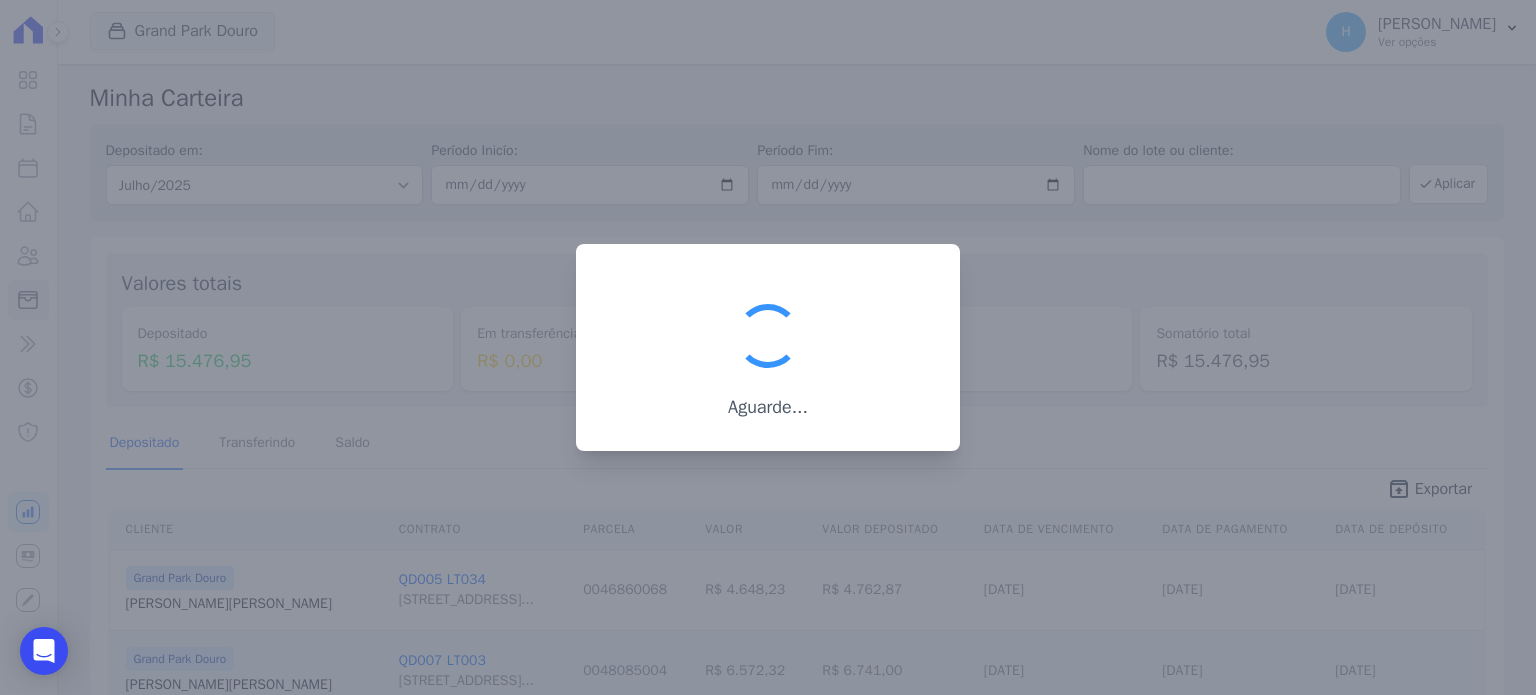 click at bounding box center [768, 347] 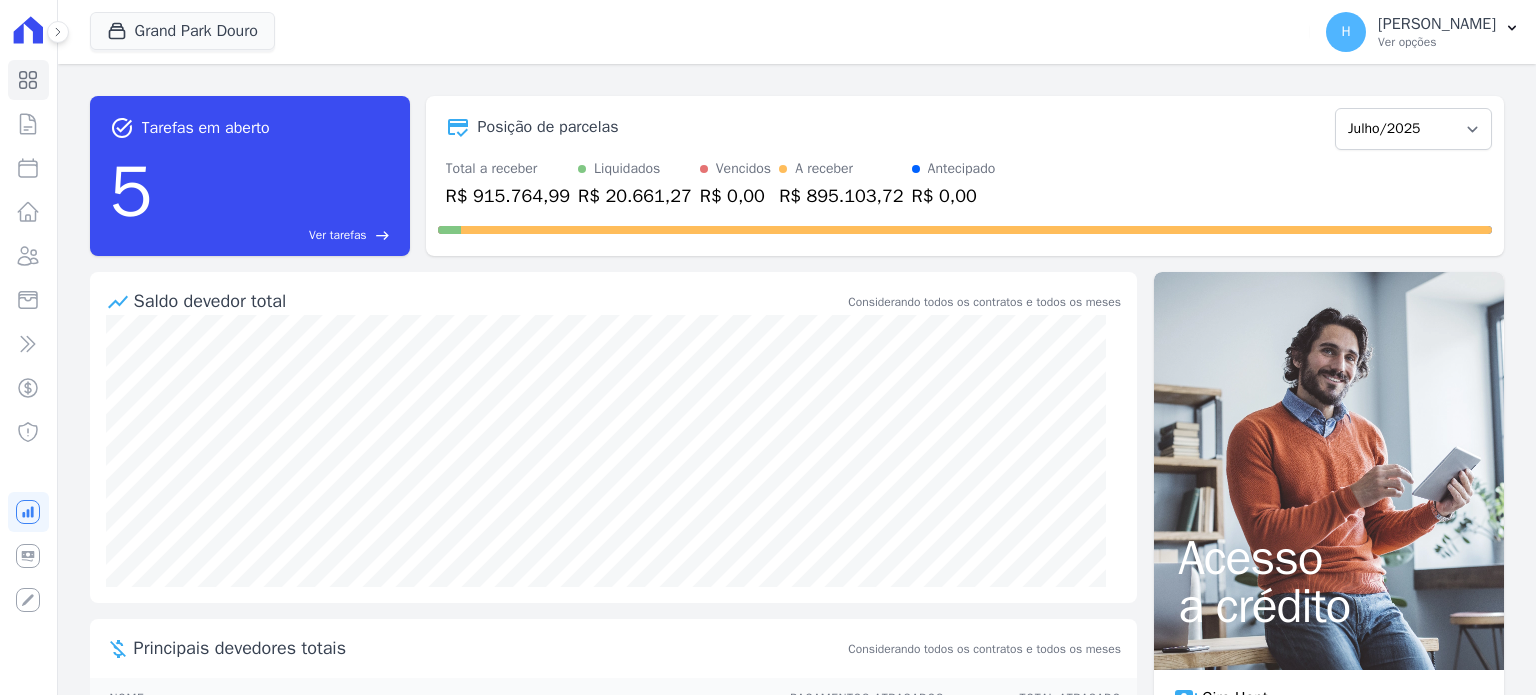 scroll, scrollTop: 0, scrollLeft: 0, axis: both 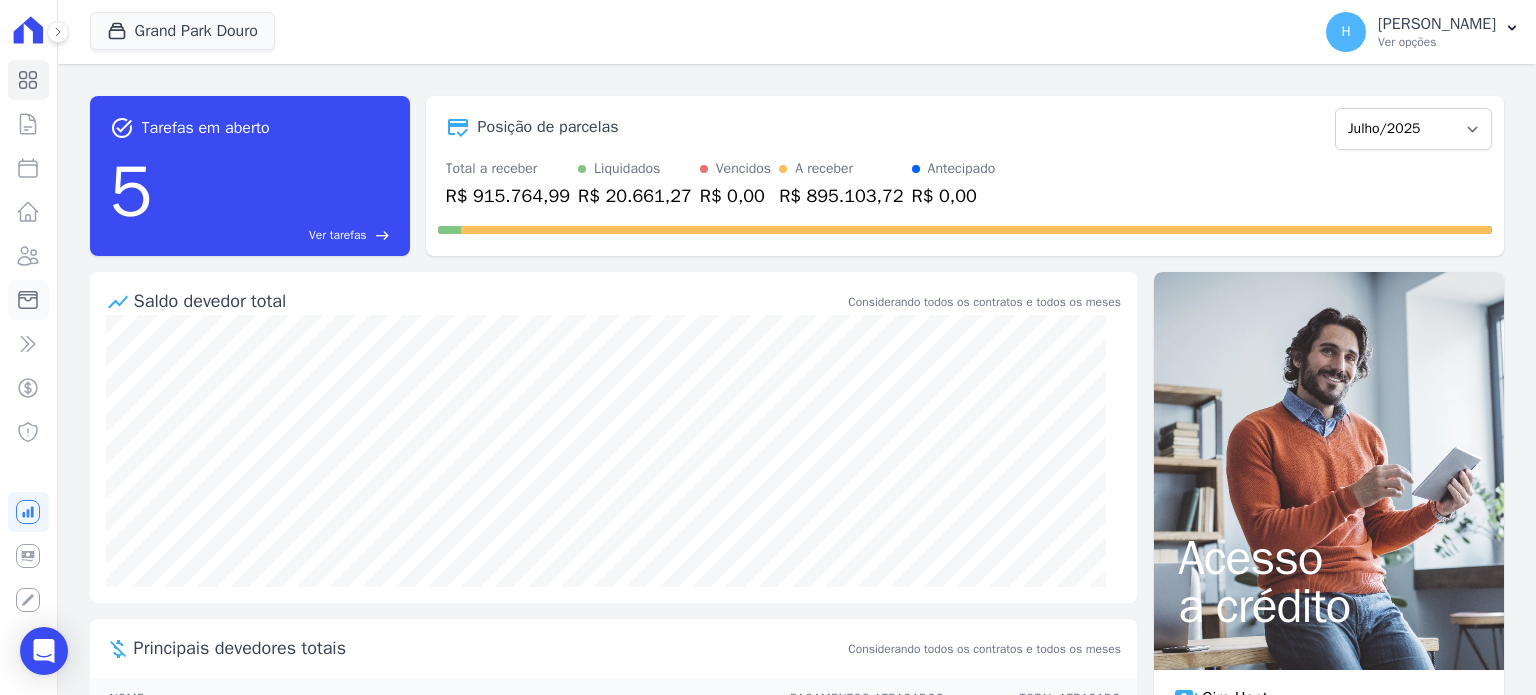 click 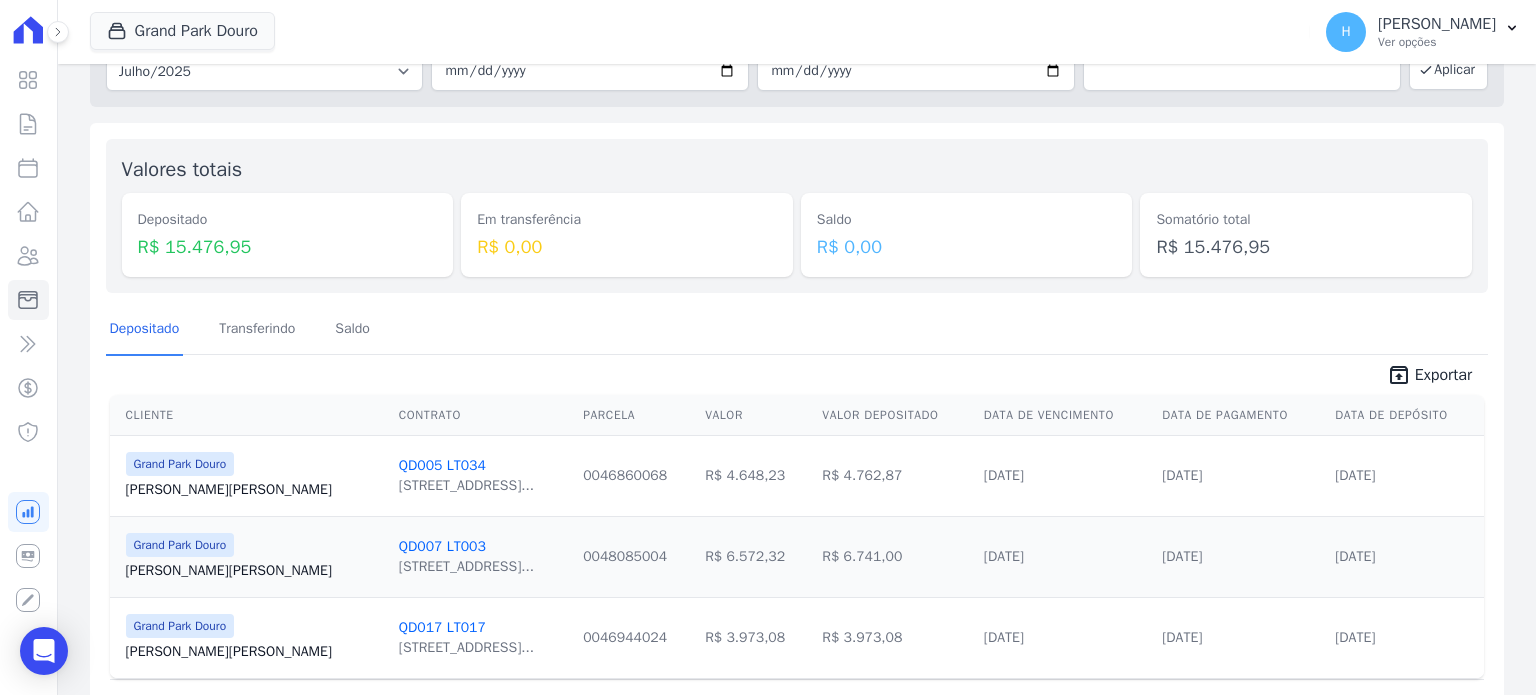 scroll, scrollTop: 176, scrollLeft: 0, axis: vertical 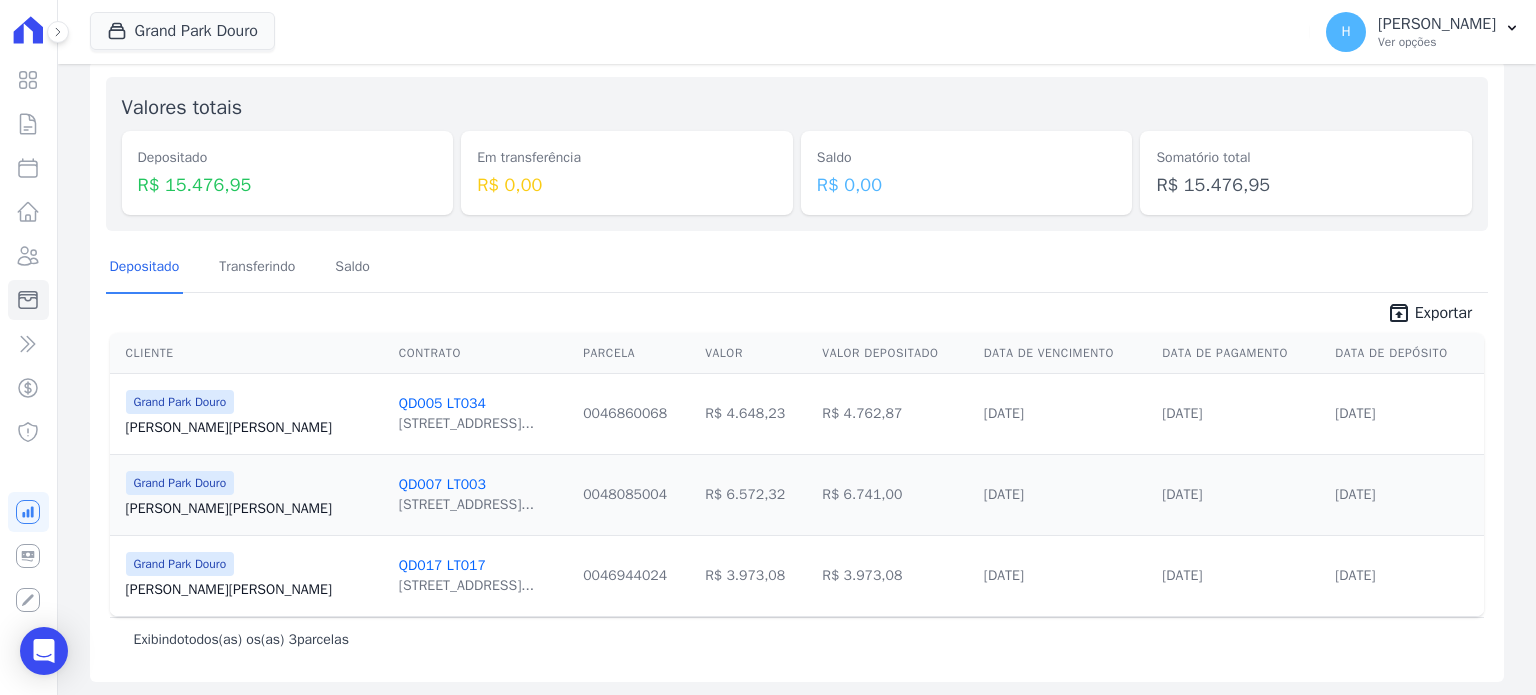 drag, startPoint x: 1384, startPoint y: 579, endPoint x: 762, endPoint y: 574, distance: 622.0201 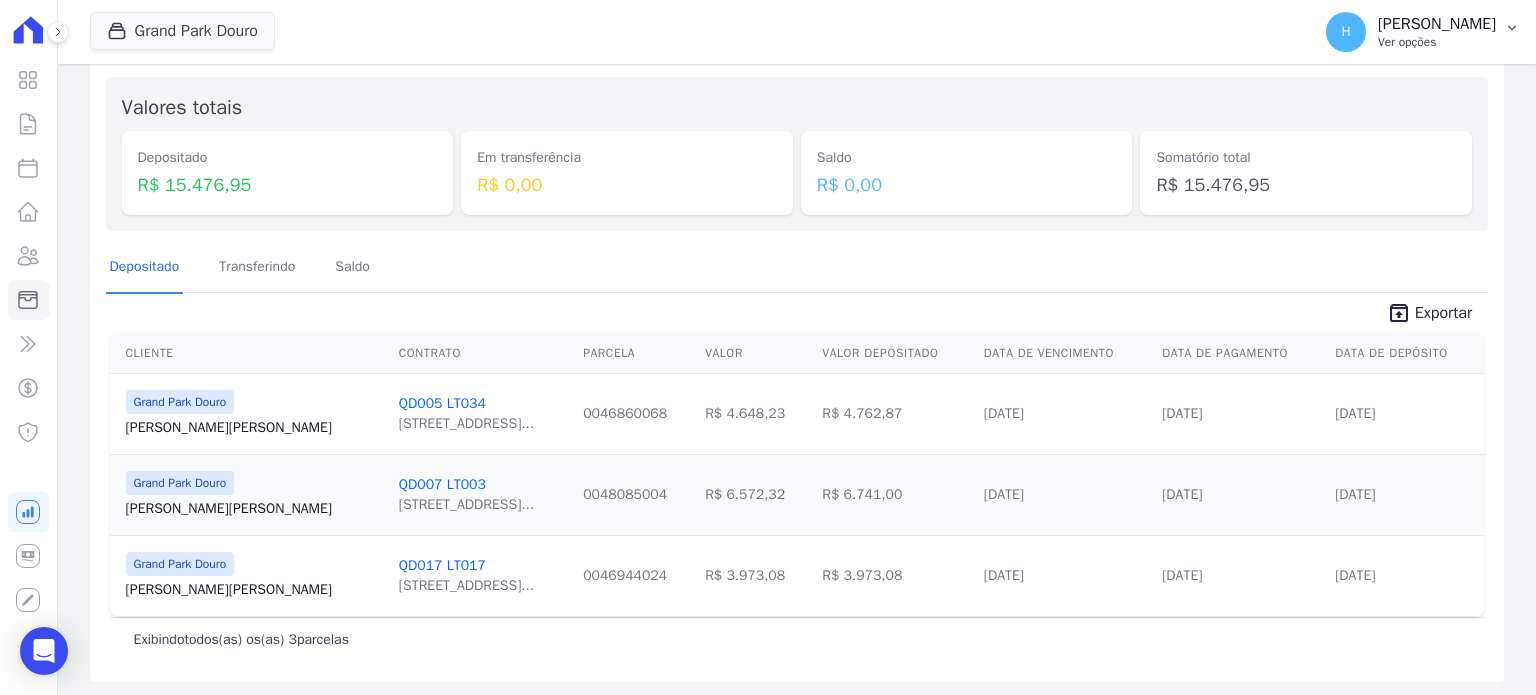 click on "Ver opções" at bounding box center [1437, 42] 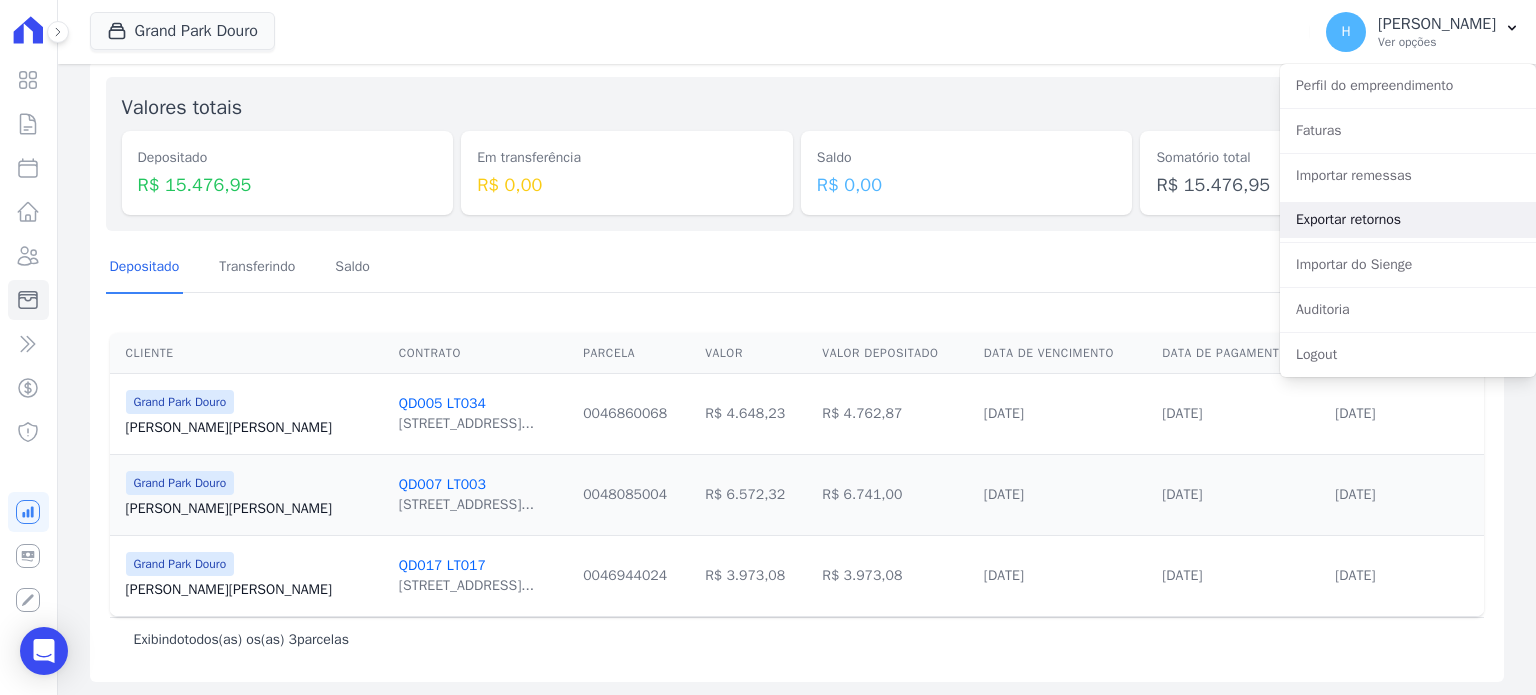 click on "Exportar retornos" at bounding box center (1408, 220) 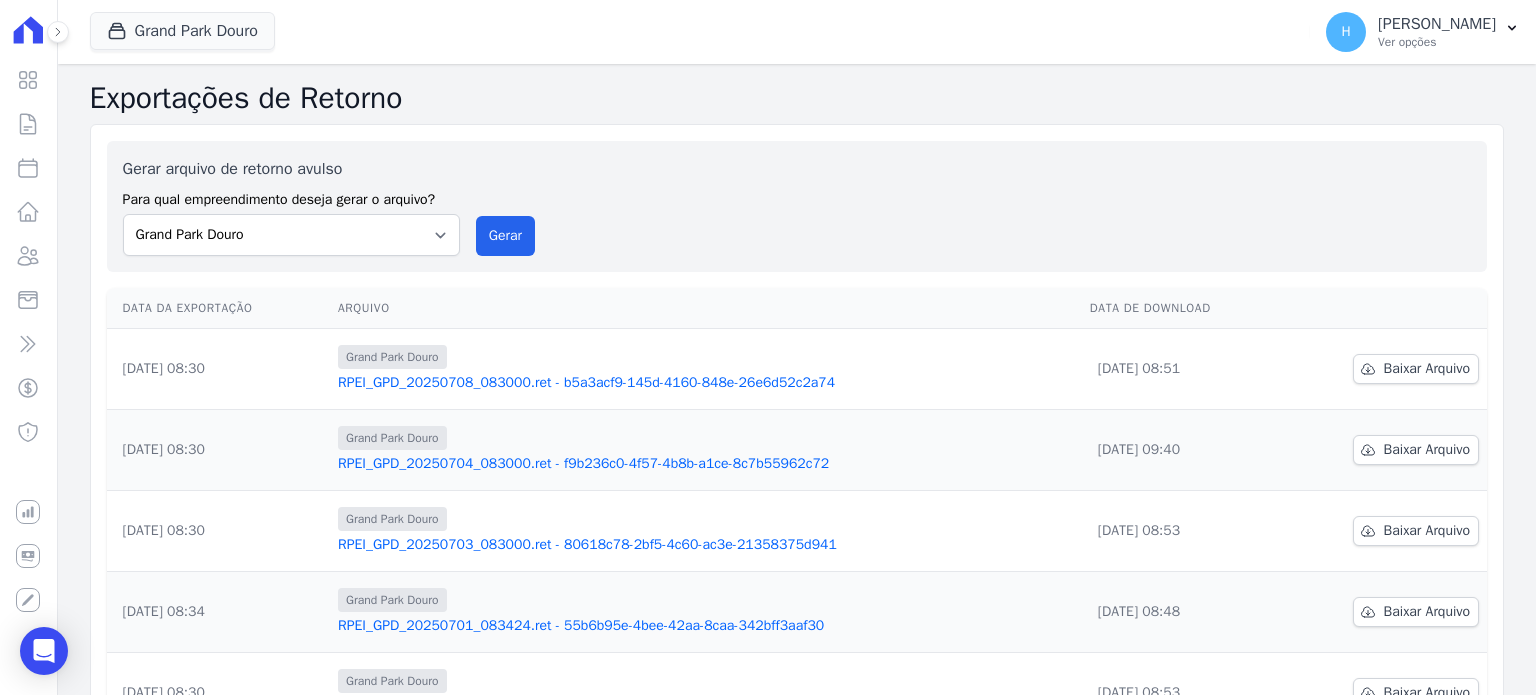drag, startPoint x: 1208, startPoint y: 621, endPoint x: 1042, endPoint y: 376, distance: 295.9409 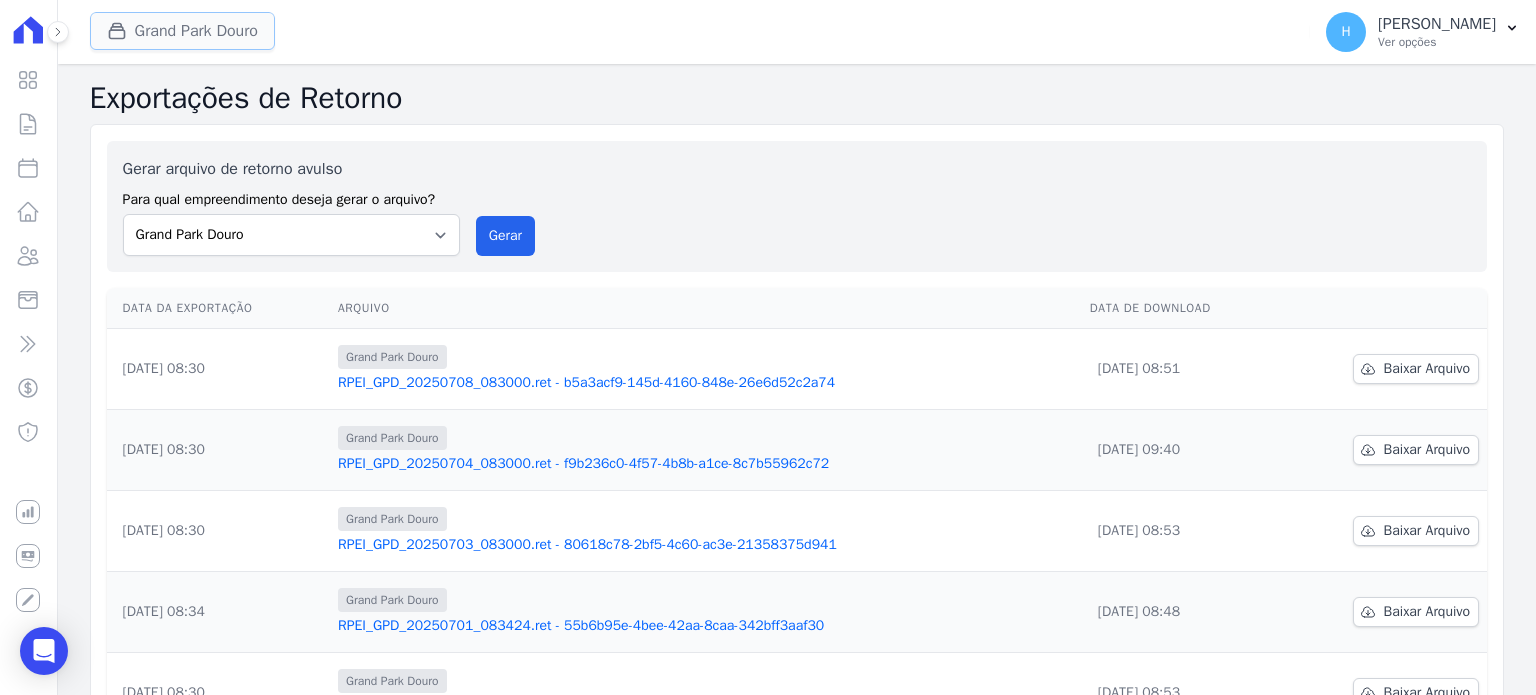 click on "Grand Park Douro" at bounding box center (182, 31) 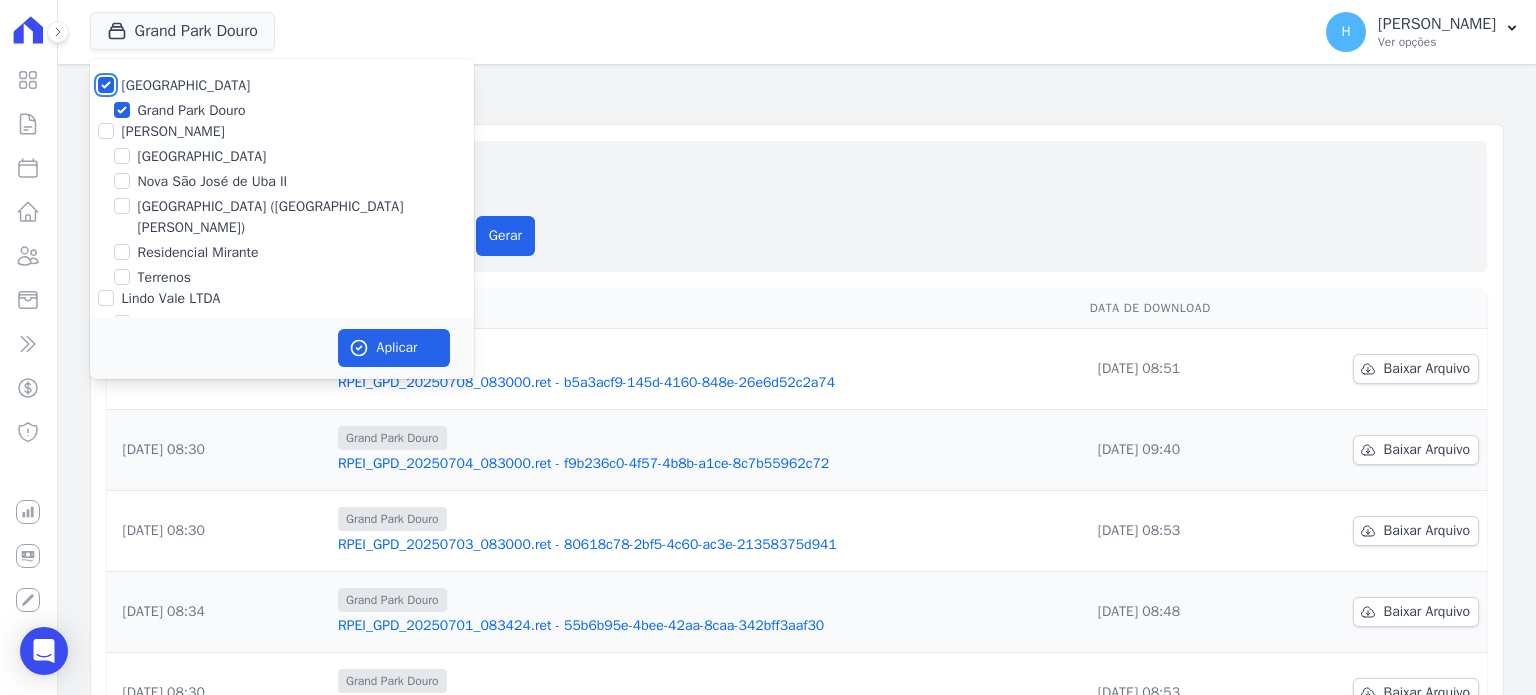 click on "[GEOGRAPHIC_DATA]" at bounding box center [106, 85] 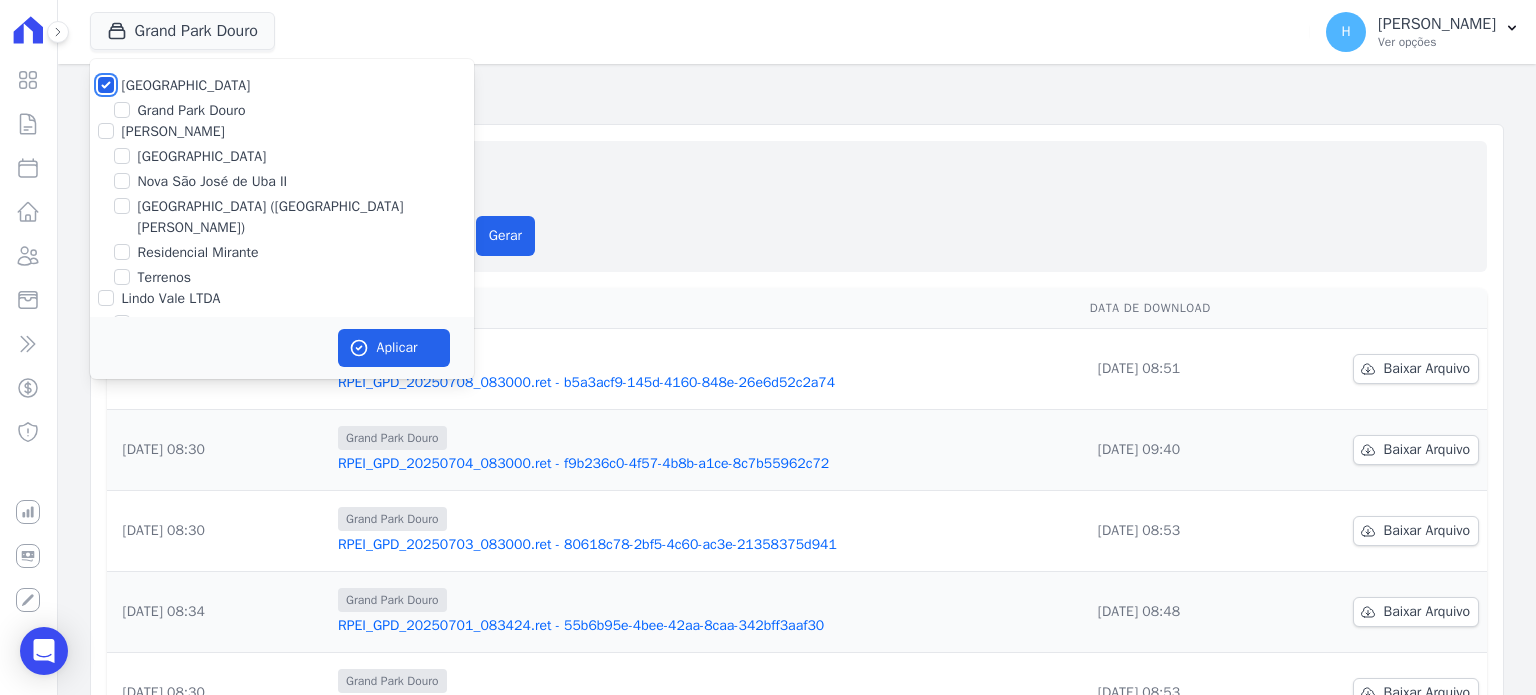 checkbox on "false" 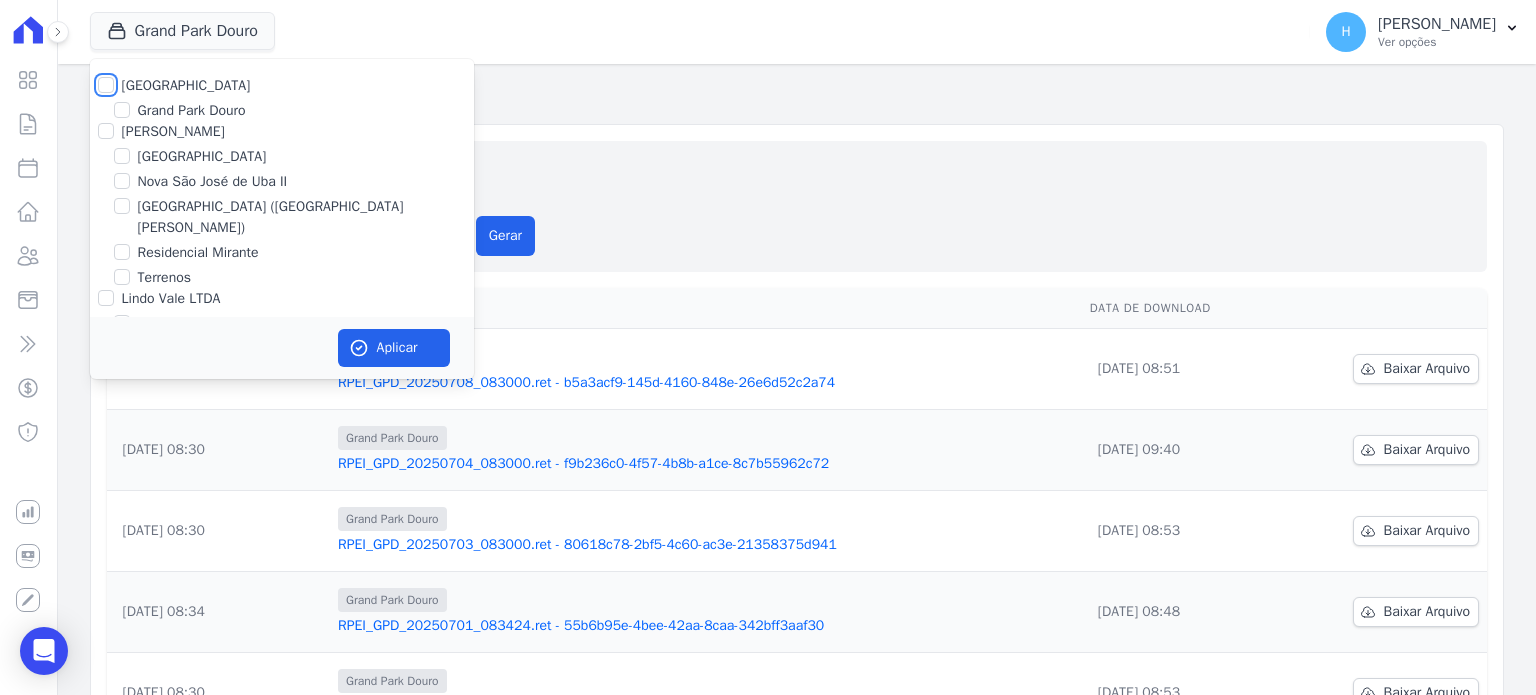 checkbox on "false" 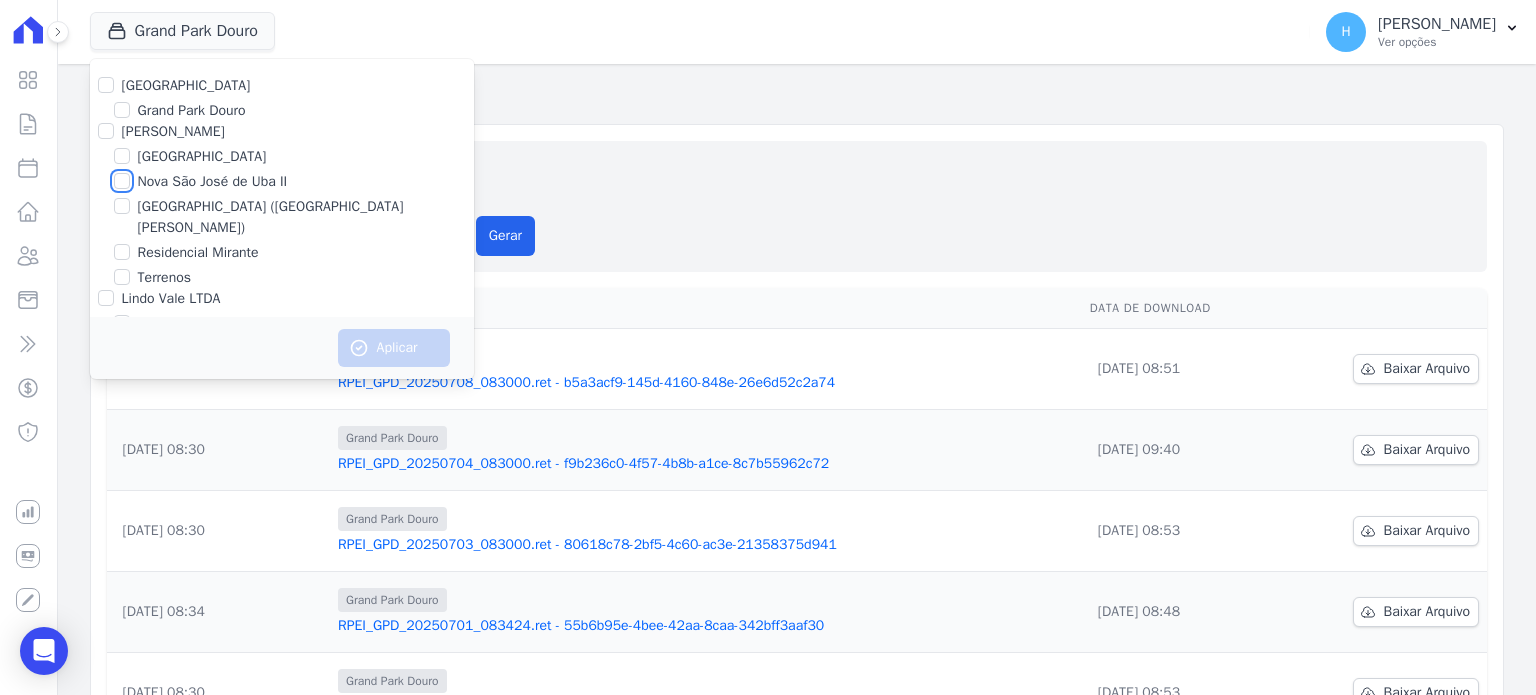 click on "Nova São José de Uba II" at bounding box center (122, 181) 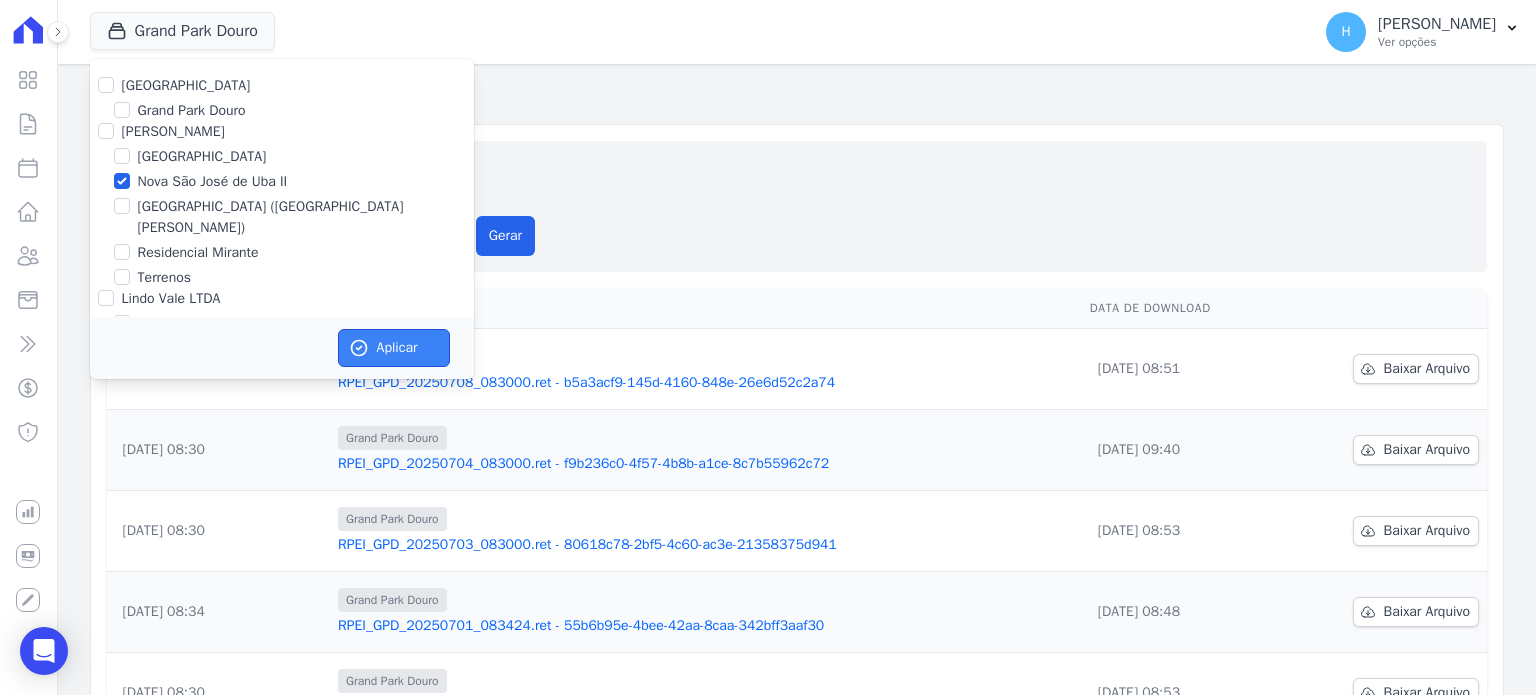 drag, startPoint x: 421, startPoint y: 339, endPoint x: 175, endPoint y: 220, distance: 273.27094 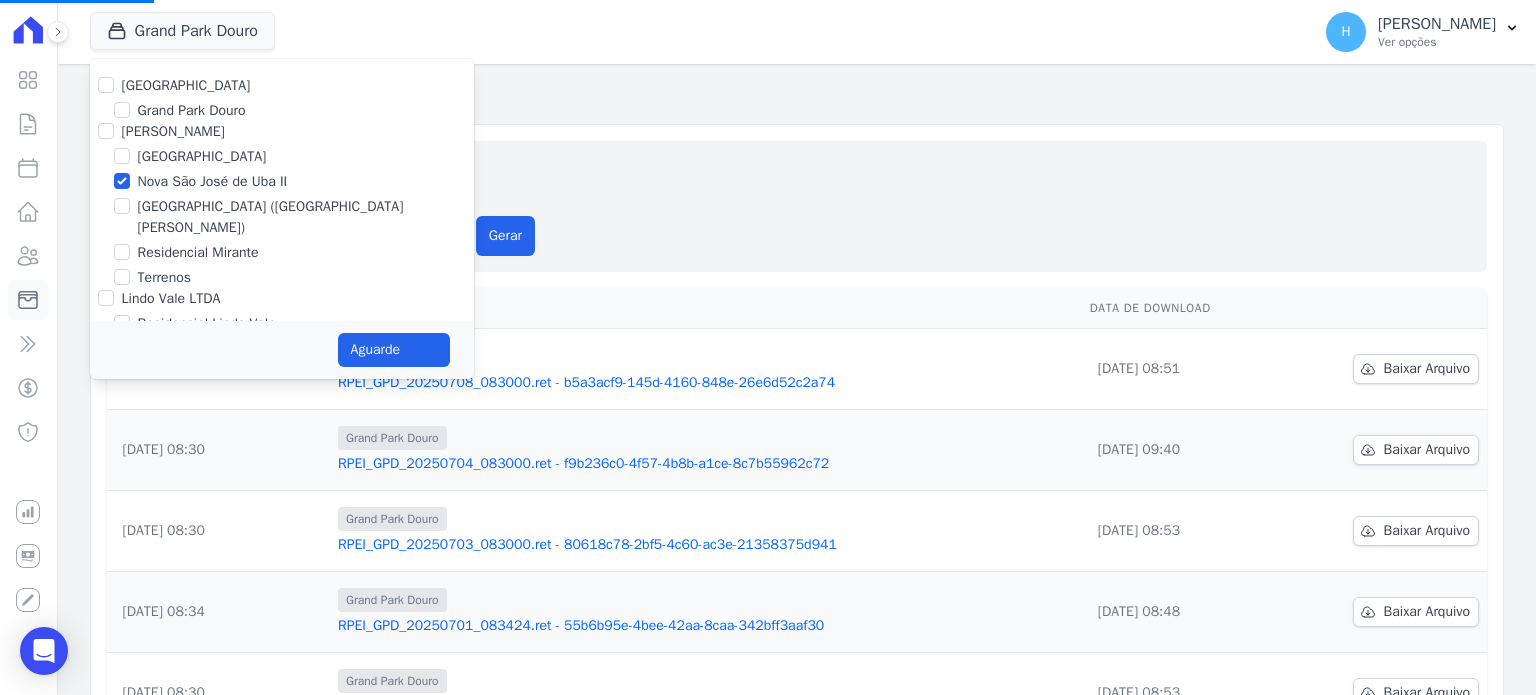 click 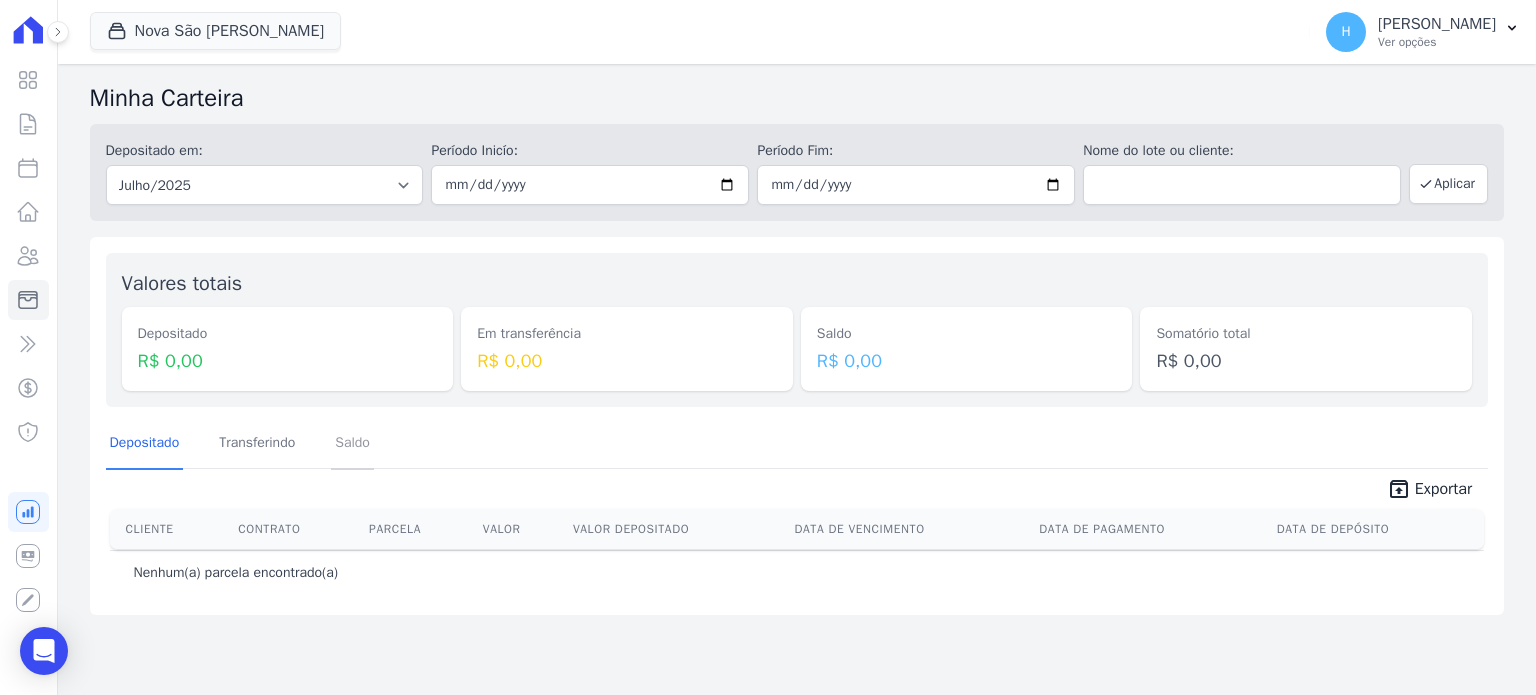 click on "Saldo" at bounding box center (352, 444) 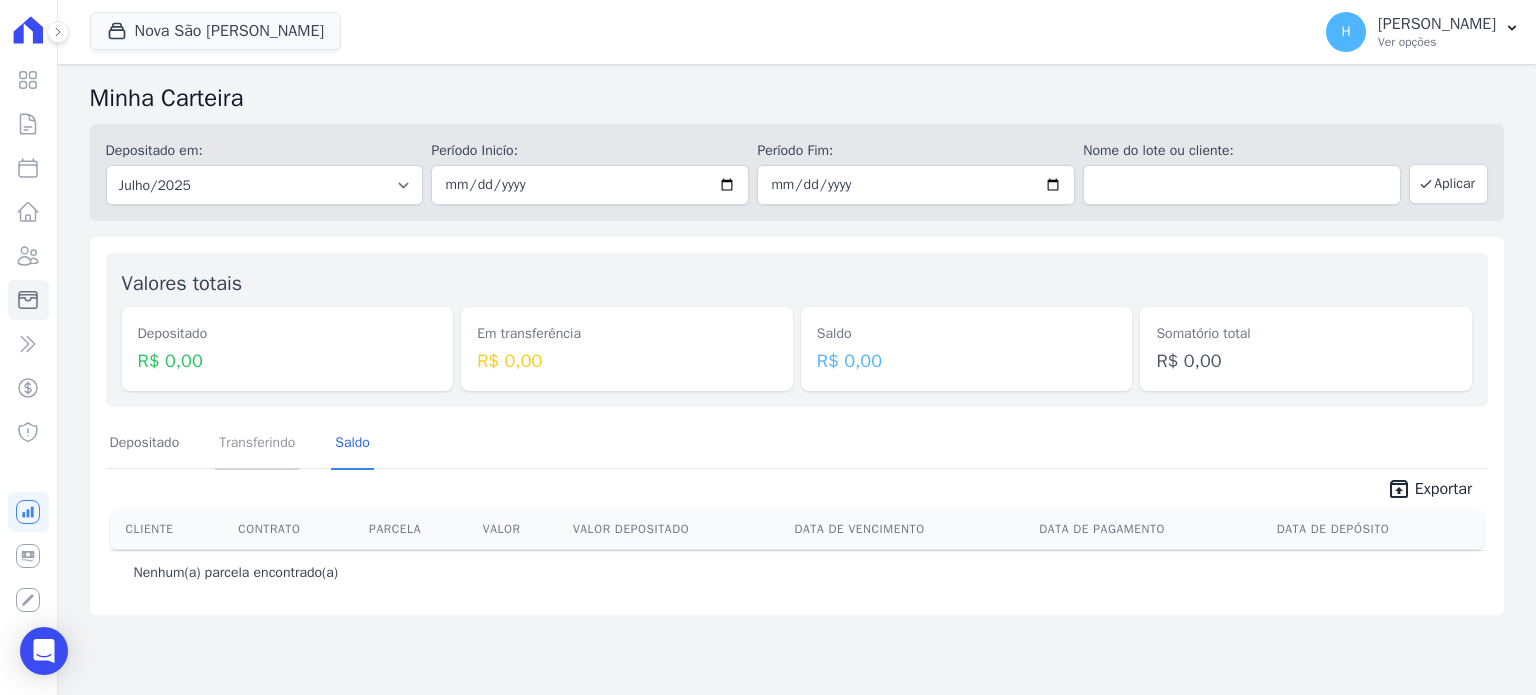click on "Transferindo" at bounding box center [257, 444] 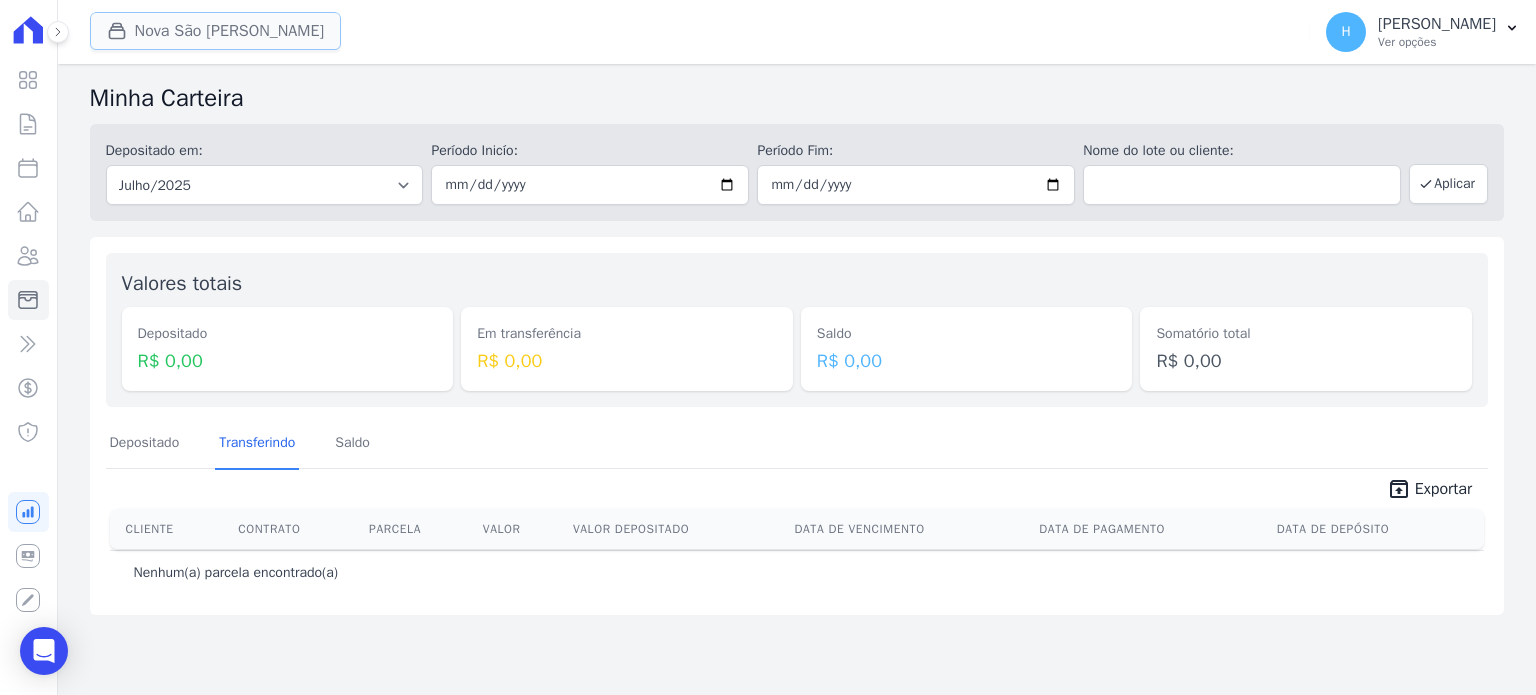 click on "Nova São José De Uba Ii" at bounding box center [216, 31] 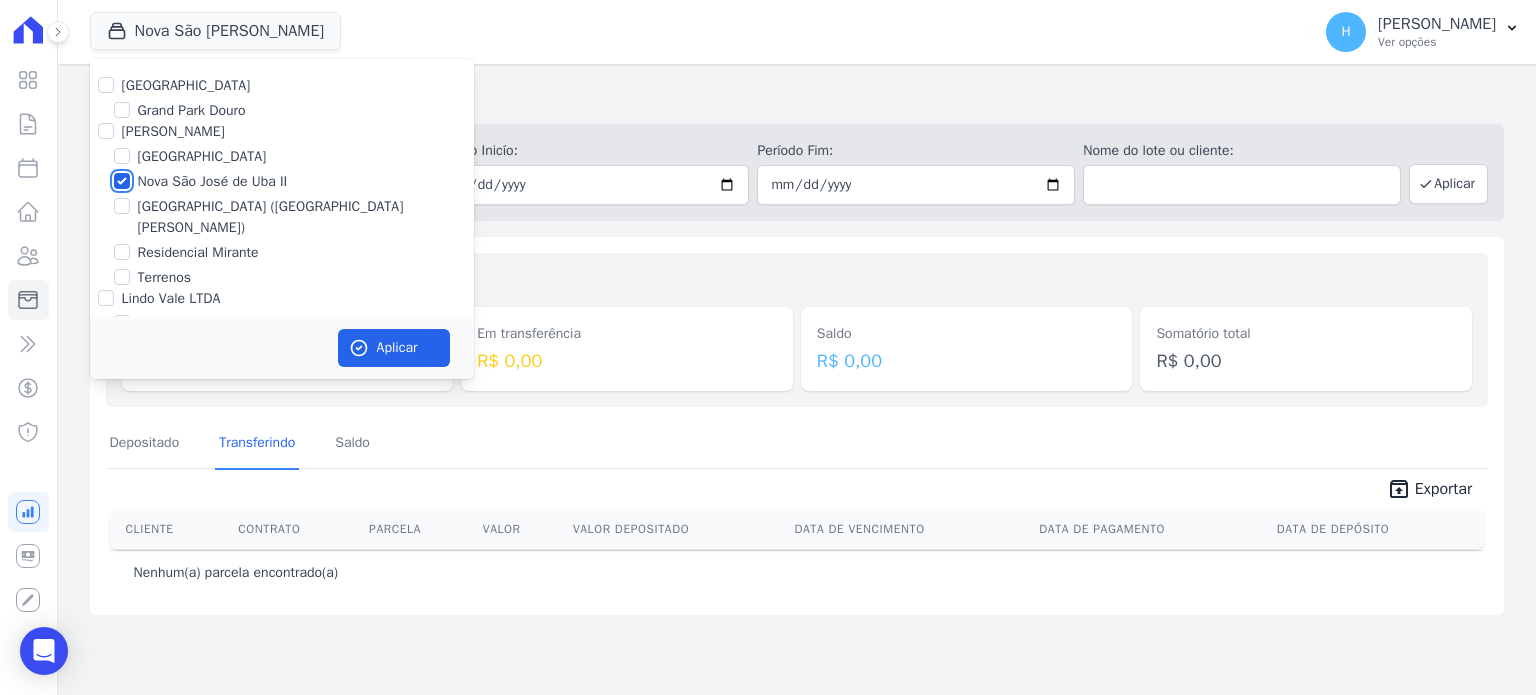 click on "Nova São José de Uba II" at bounding box center [122, 181] 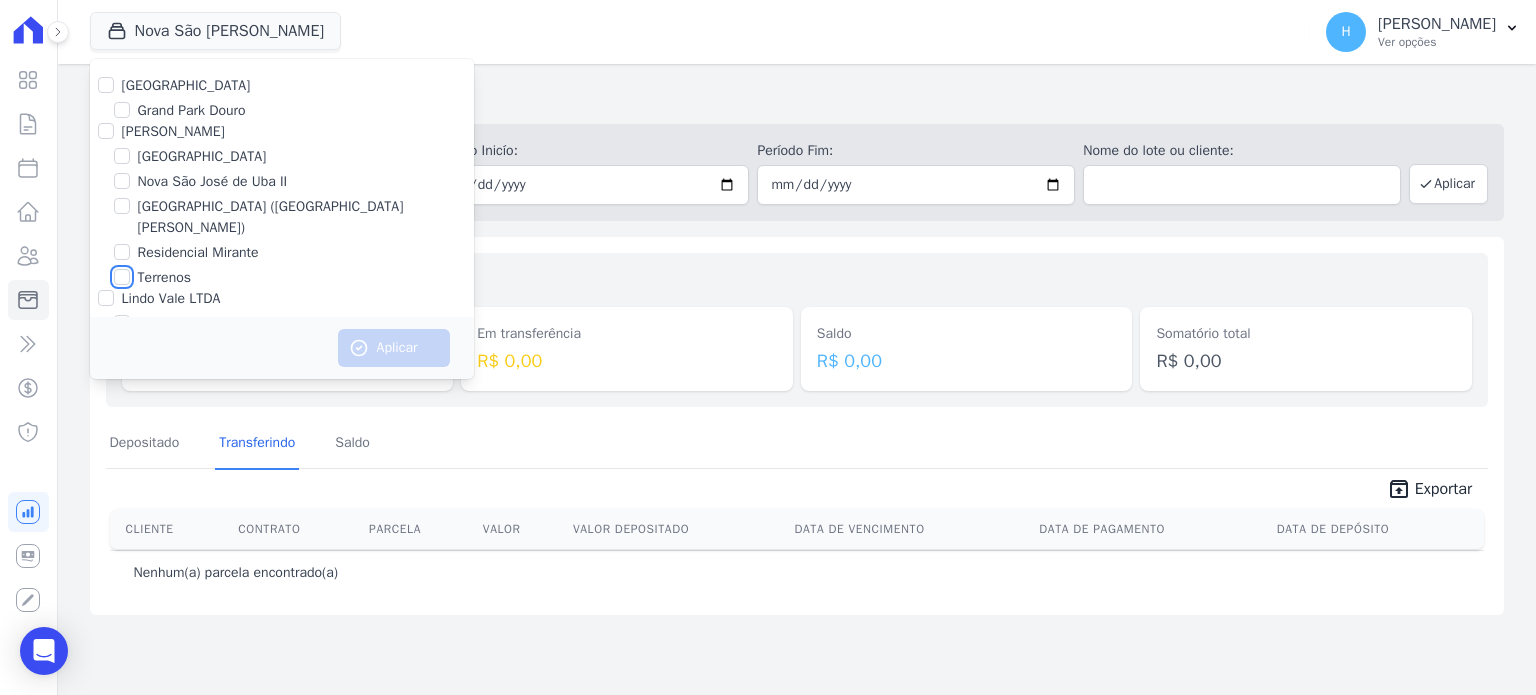 click on "Terrenos" at bounding box center [122, 277] 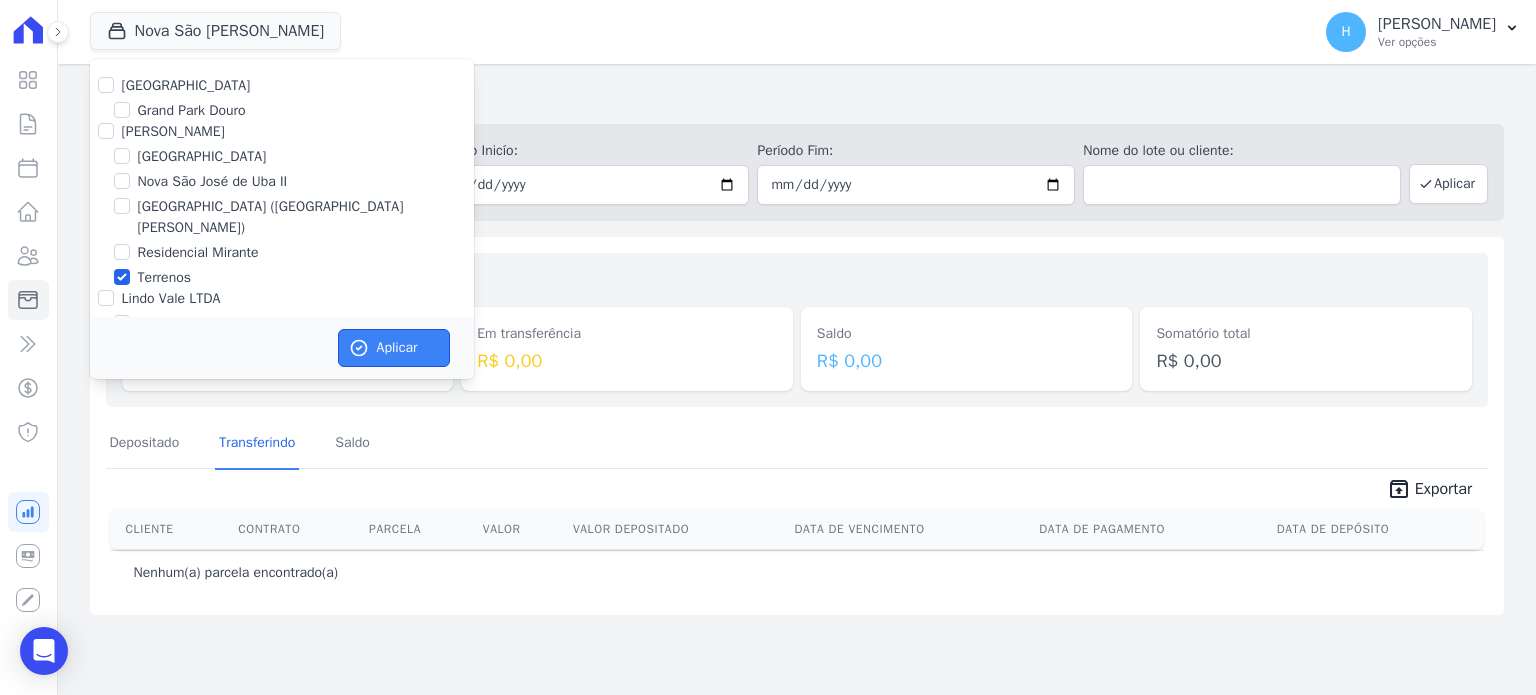 click on "Aplicar" at bounding box center [394, 348] 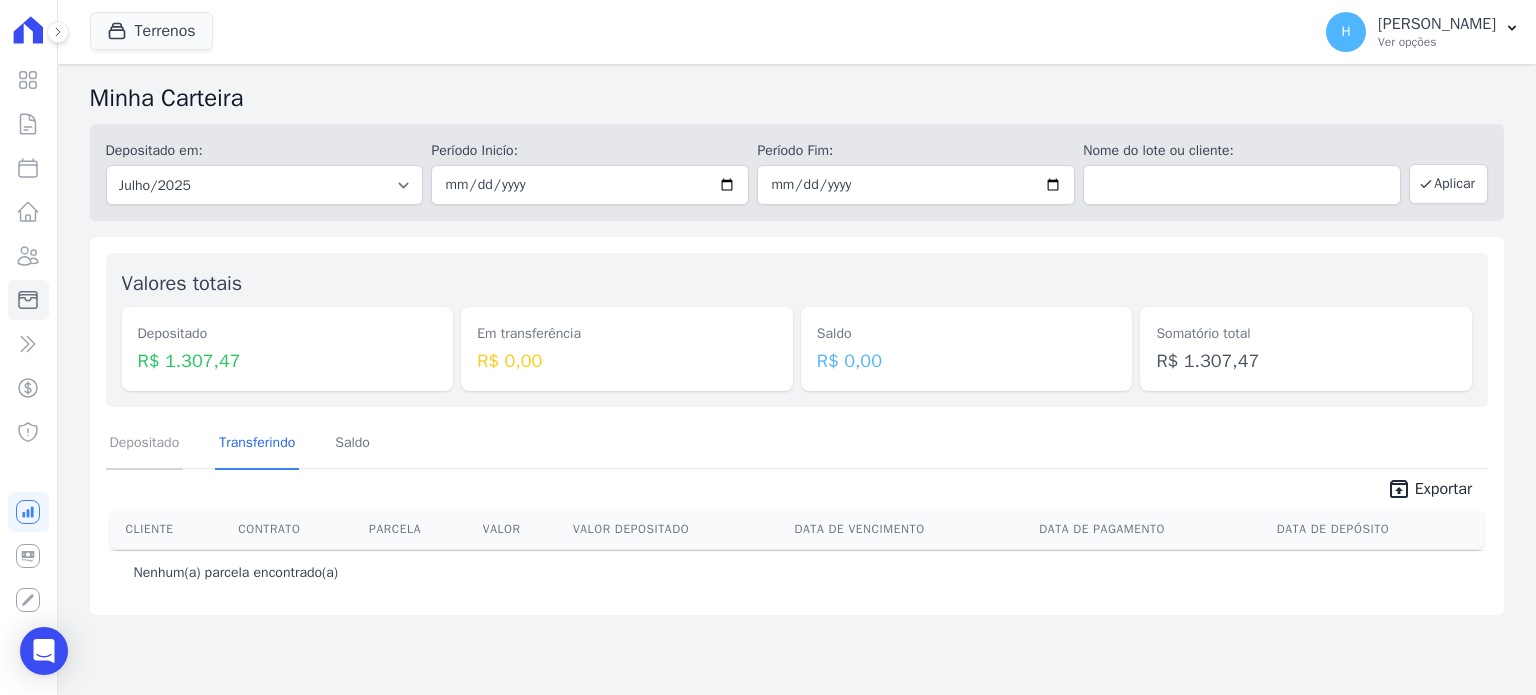 click on "Depositado" at bounding box center [145, 444] 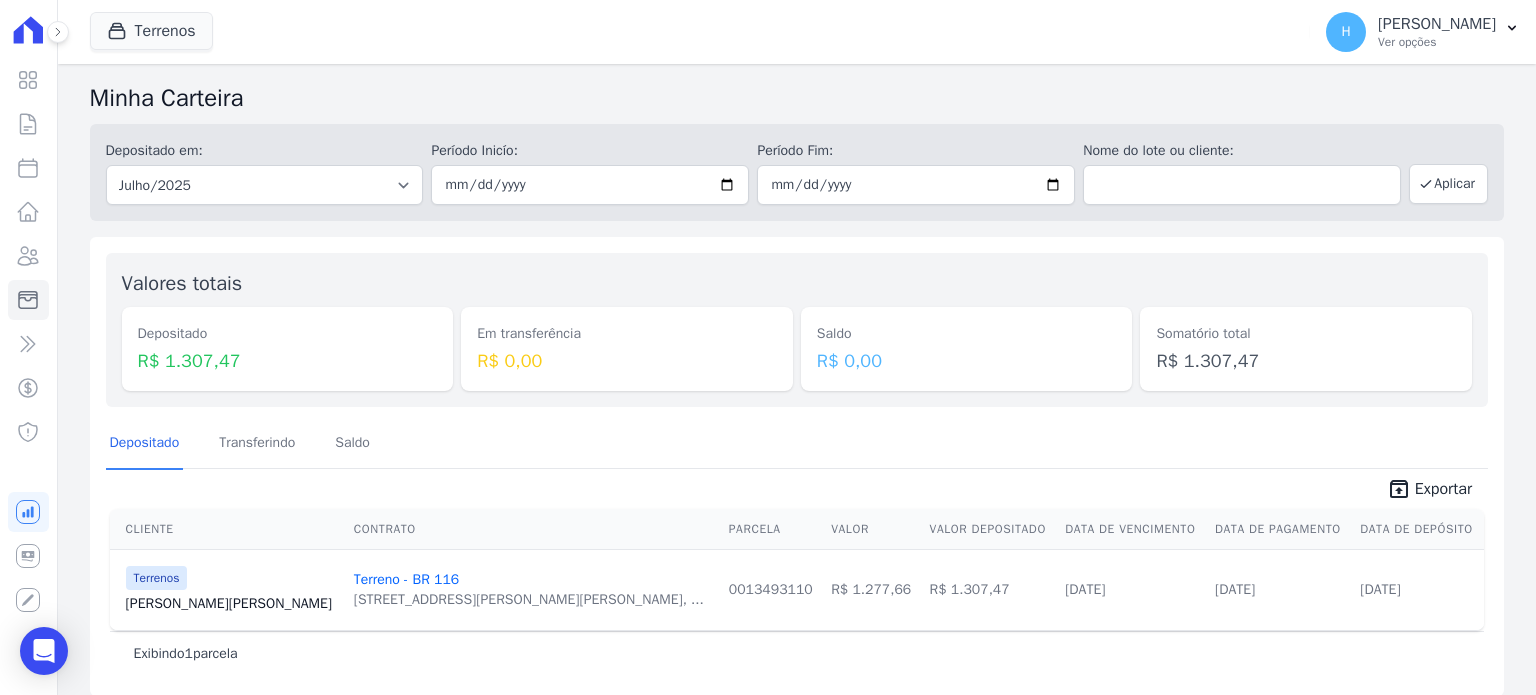 drag, startPoint x: 1201, startPoint y: 600, endPoint x: 1020, endPoint y: 594, distance: 181.09943 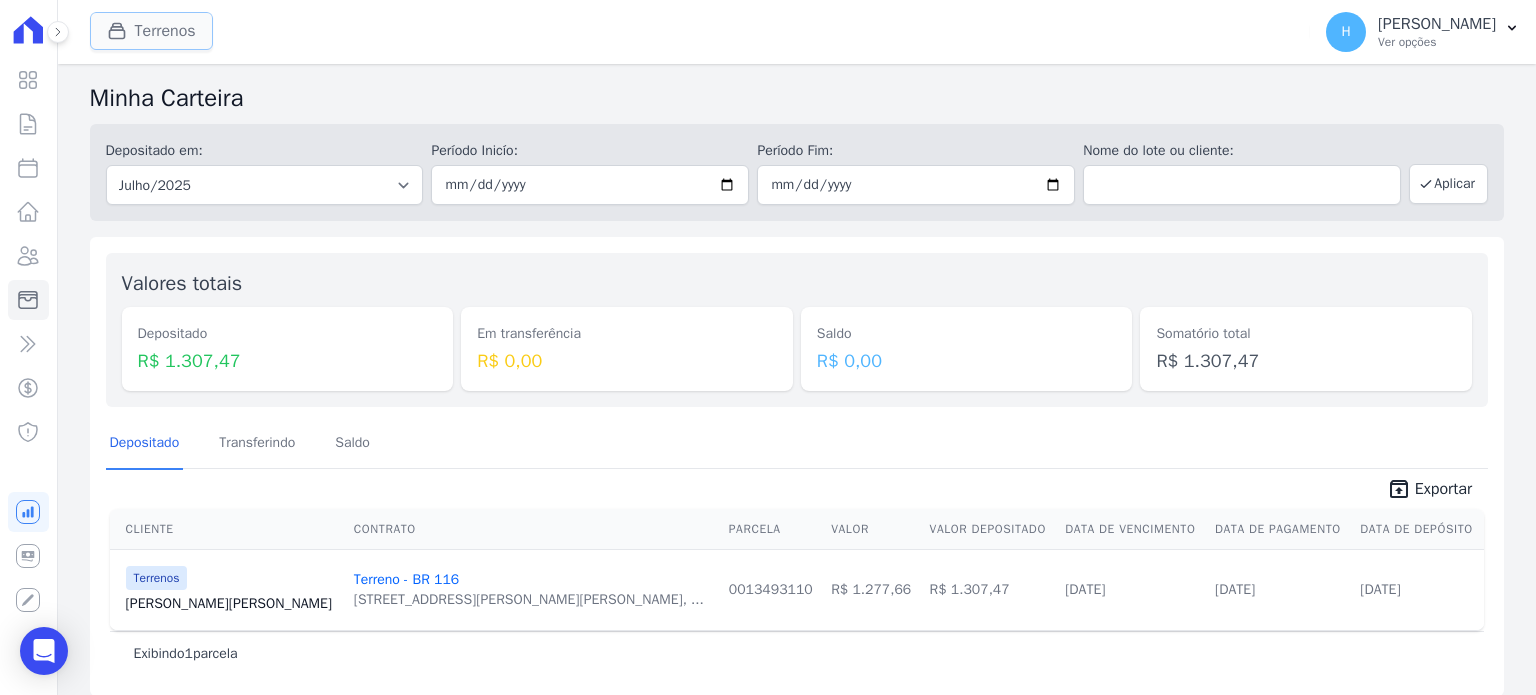 click on "Terrenos" at bounding box center (151, 31) 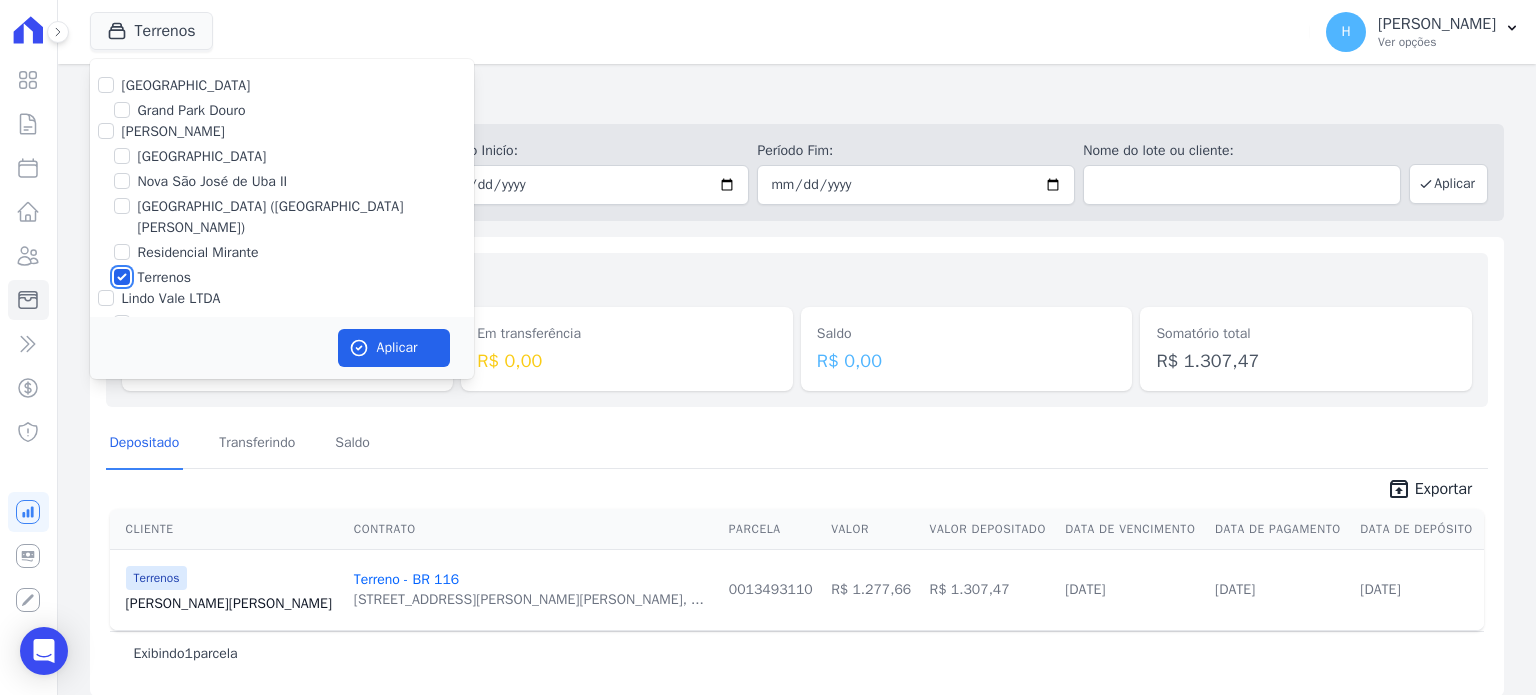 click on "Terrenos" at bounding box center (122, 277) 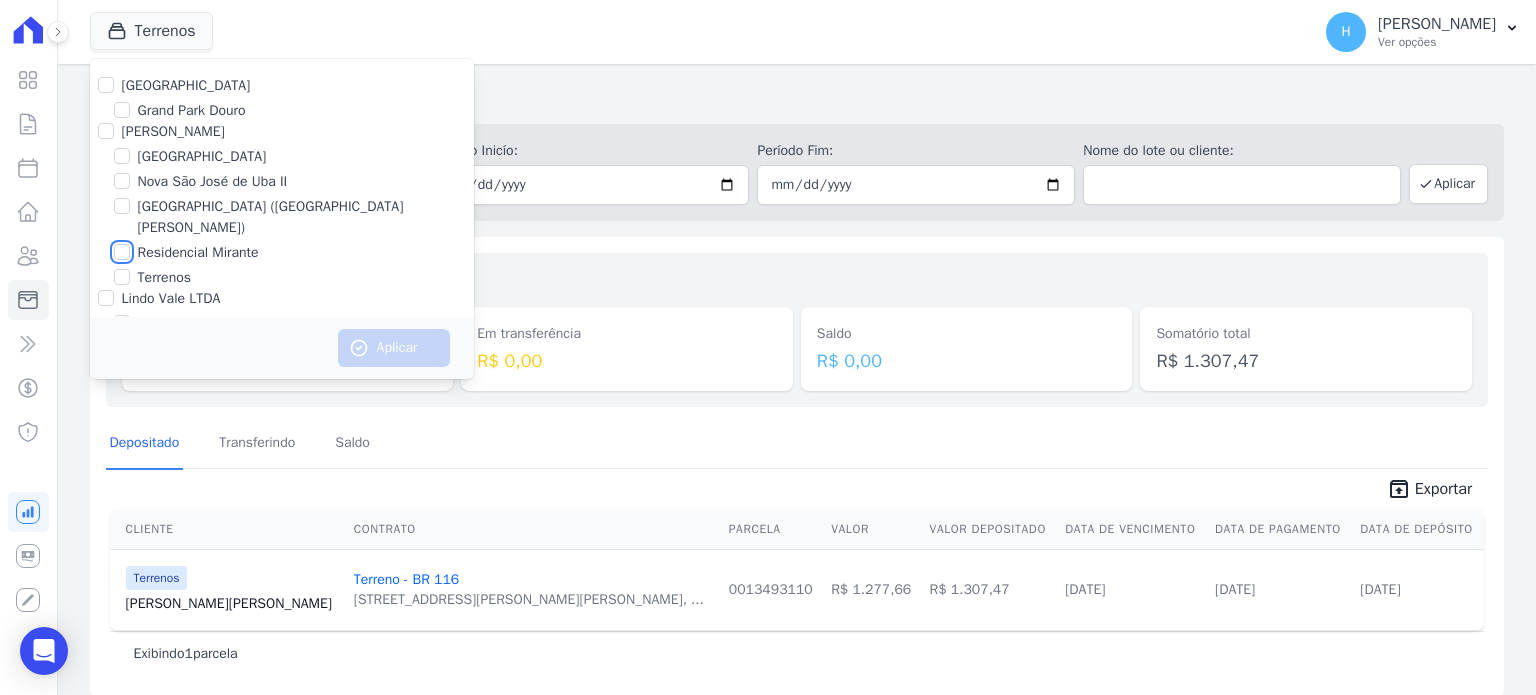 click on "Residencial Mirante" at bounding box center (122, 252) 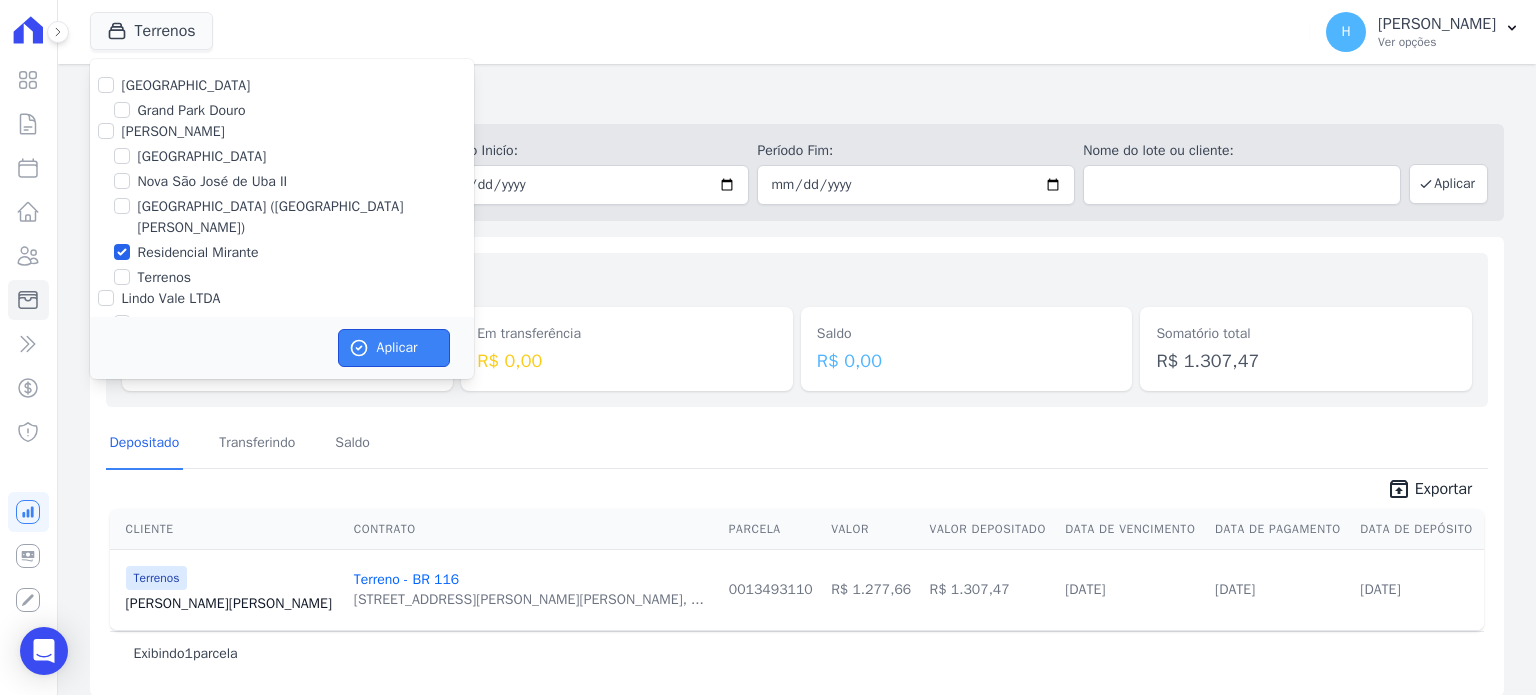 drag, startPoint x: 384, startPoint y: 346, endPoint x: 405, endPoint y: 356, distance: 23.259407 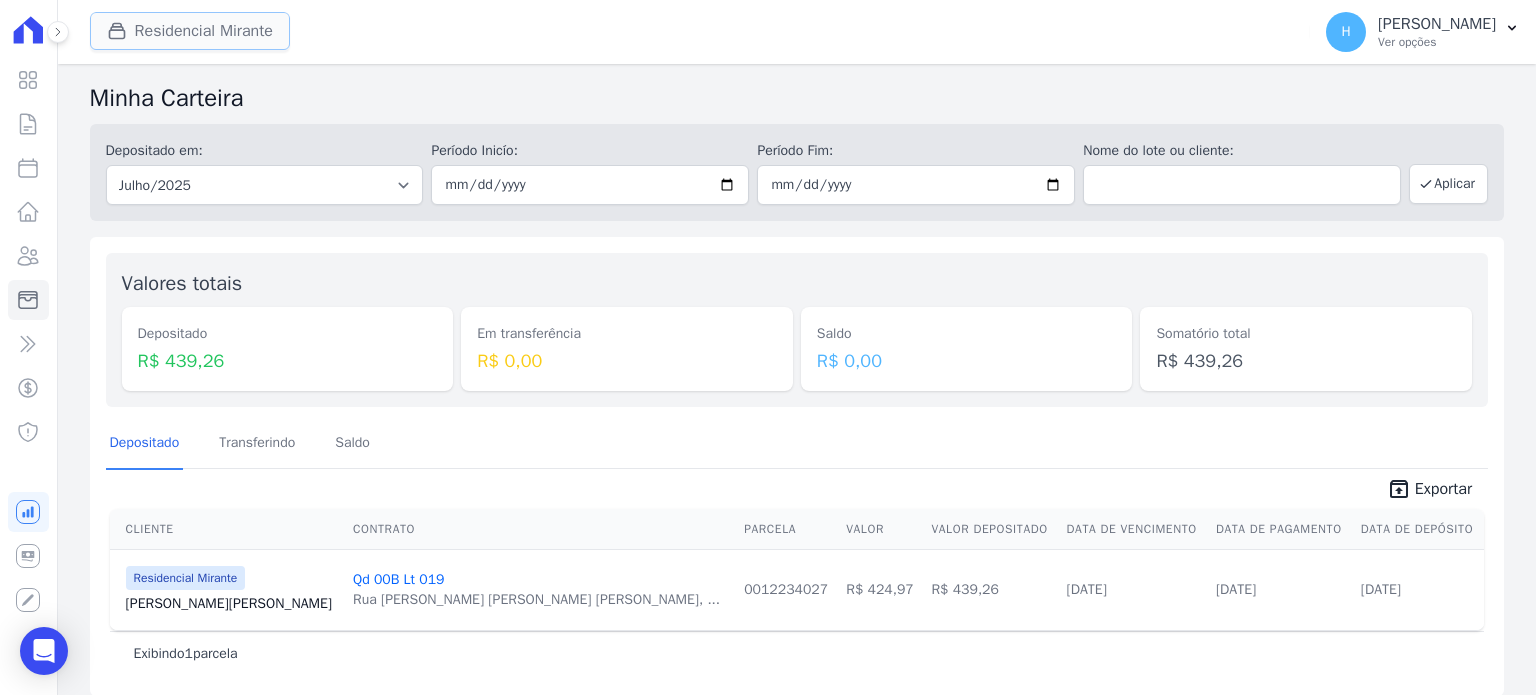 click on "Residencial Mirante" at bounding box center [190, 31] 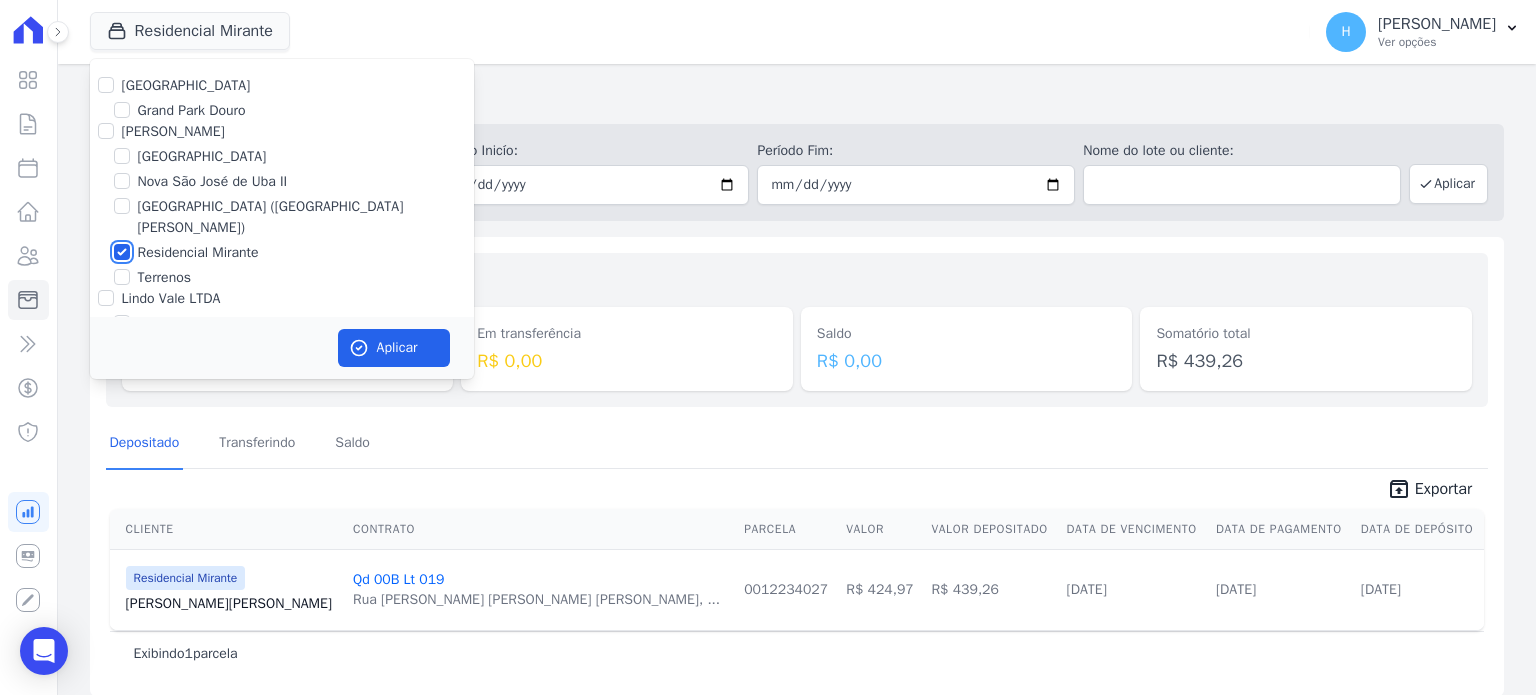 click on "Residencial Mirante" at bounding box center (122, 252) 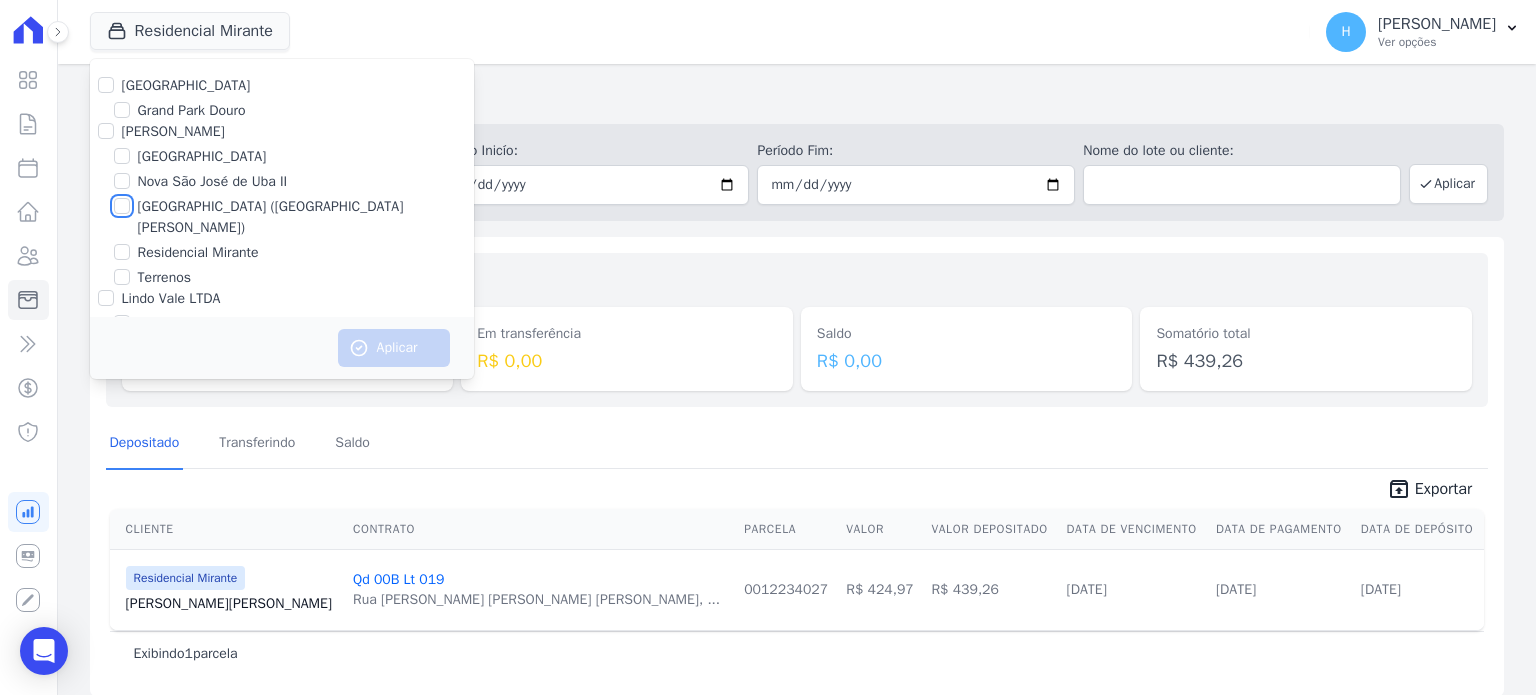 drag, startPoint x: 119, startPoint y: 203, endPoint x: 348, endPoint y: 309, distance: 252.34302 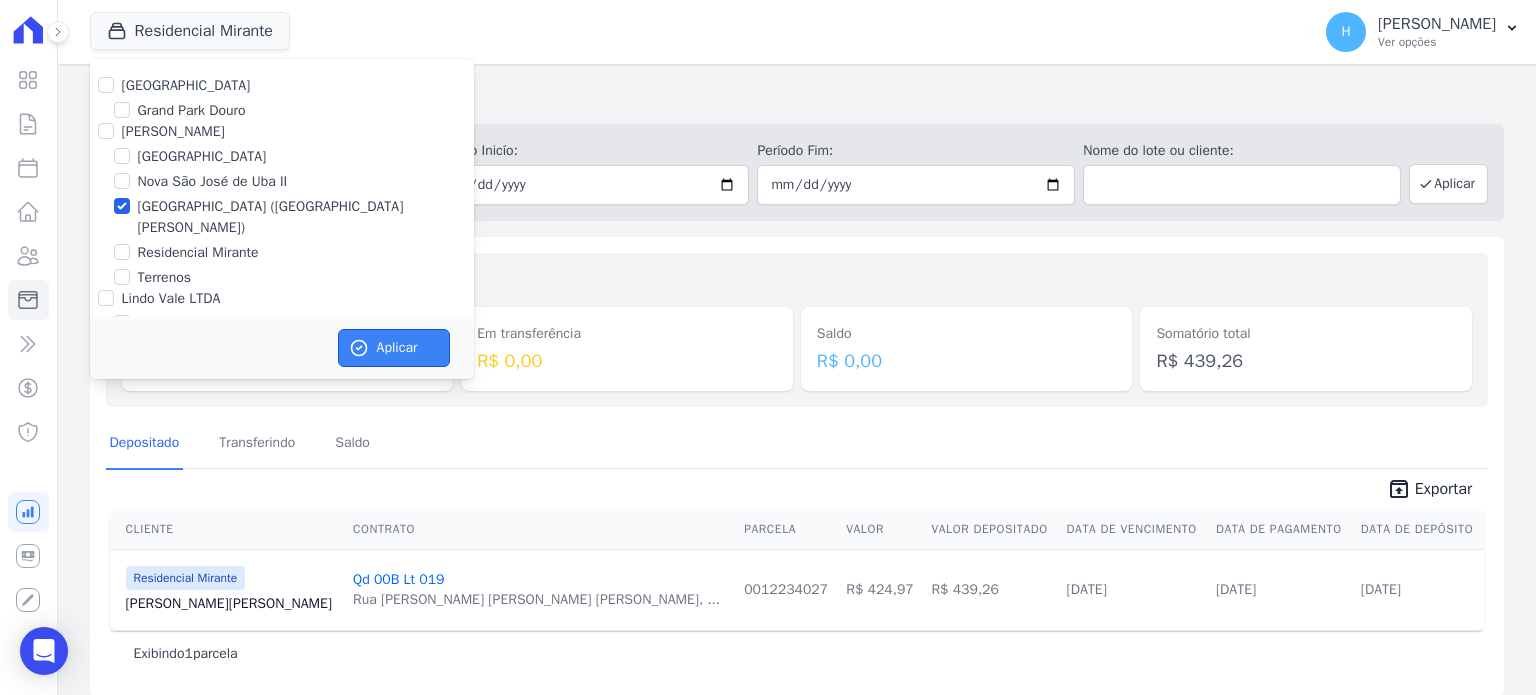 click on "Aplicar" at bounding box center [394, 348] 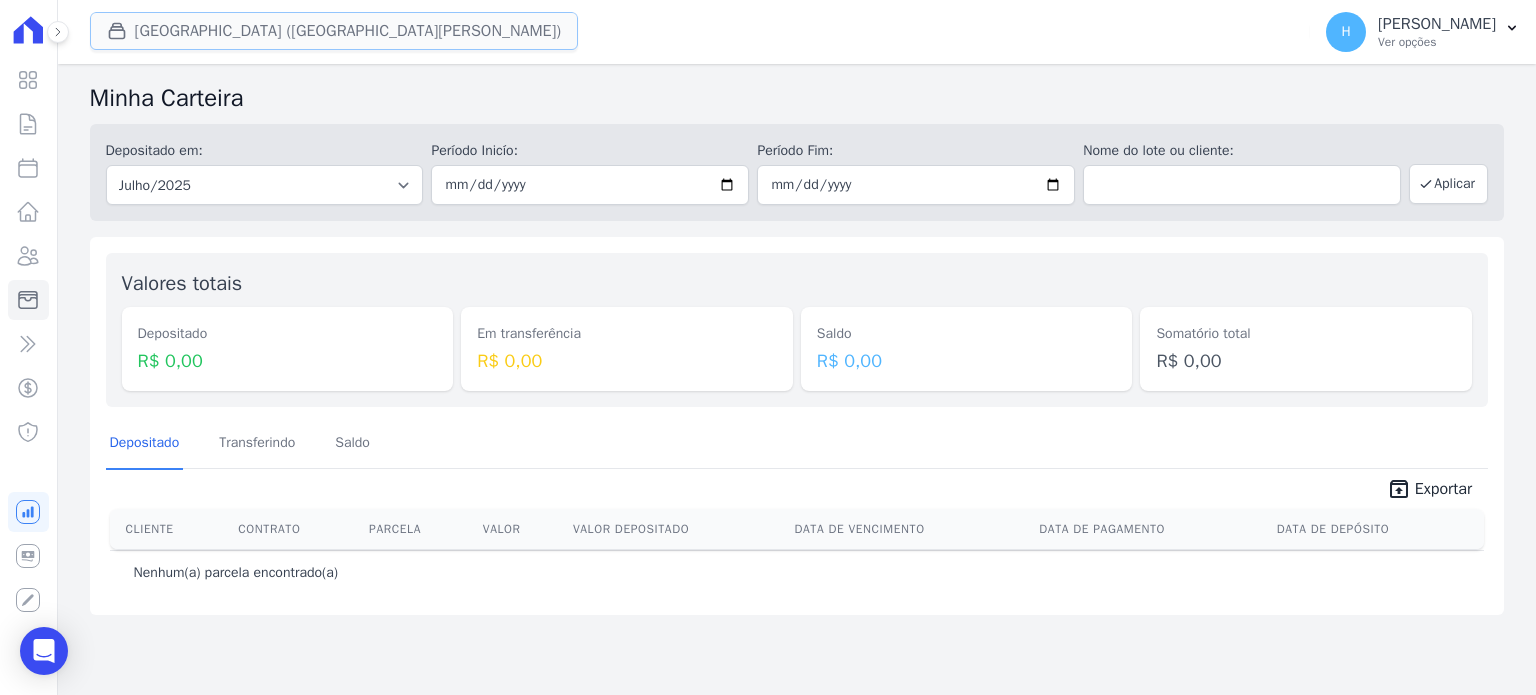 click on "[GEOGRAPHIC_DATA] ([GEOGRAPHIC_DATA][PERSON_NAME])" at bounding box center [334, 31] 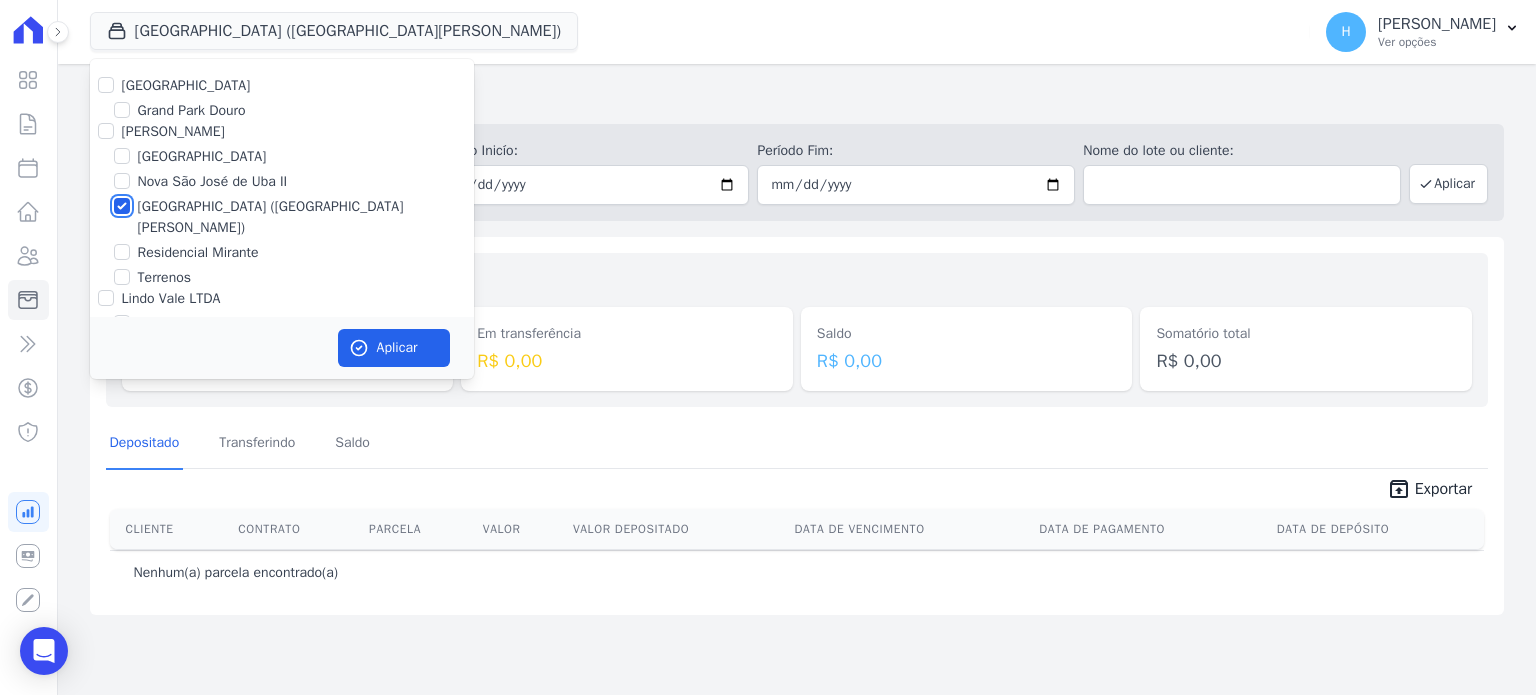 click on "[GEOGRAPHIC_DATA] ([GEOGRAPHIC_DATA][PERSON_NAME])" at bounding box center [122, 206] 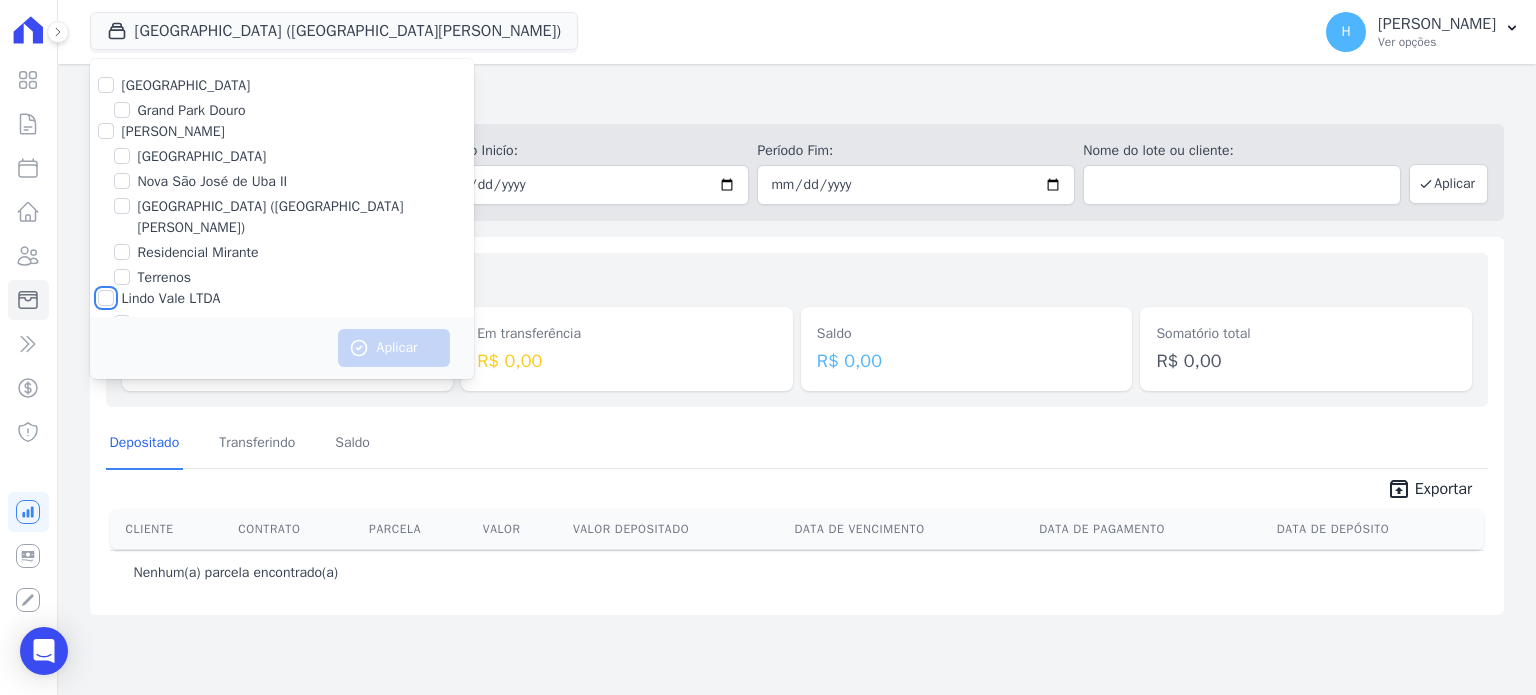 click on "Lindo Vale LTDA" at bounding box center (106, 298) 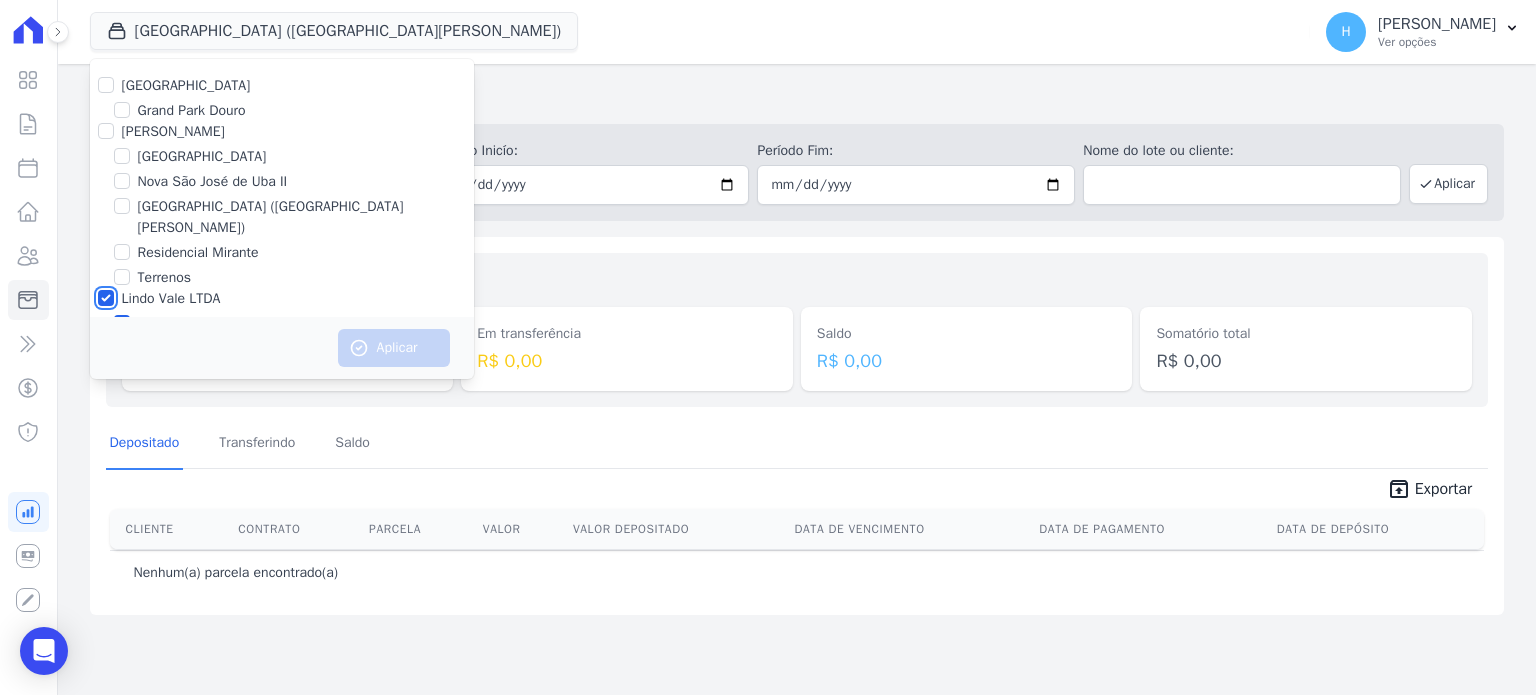 checkbox on "true" 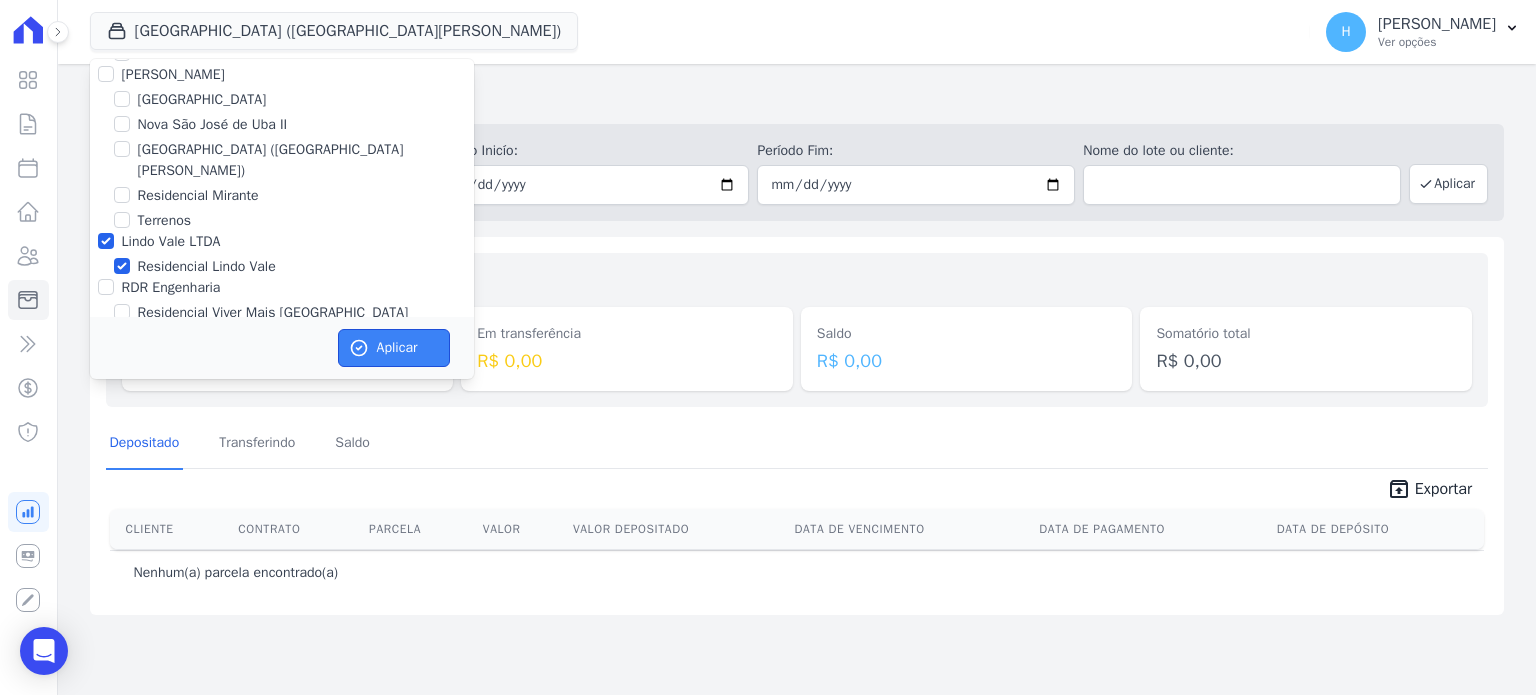 click on "Aplicar" at bounding box center [394, 348] 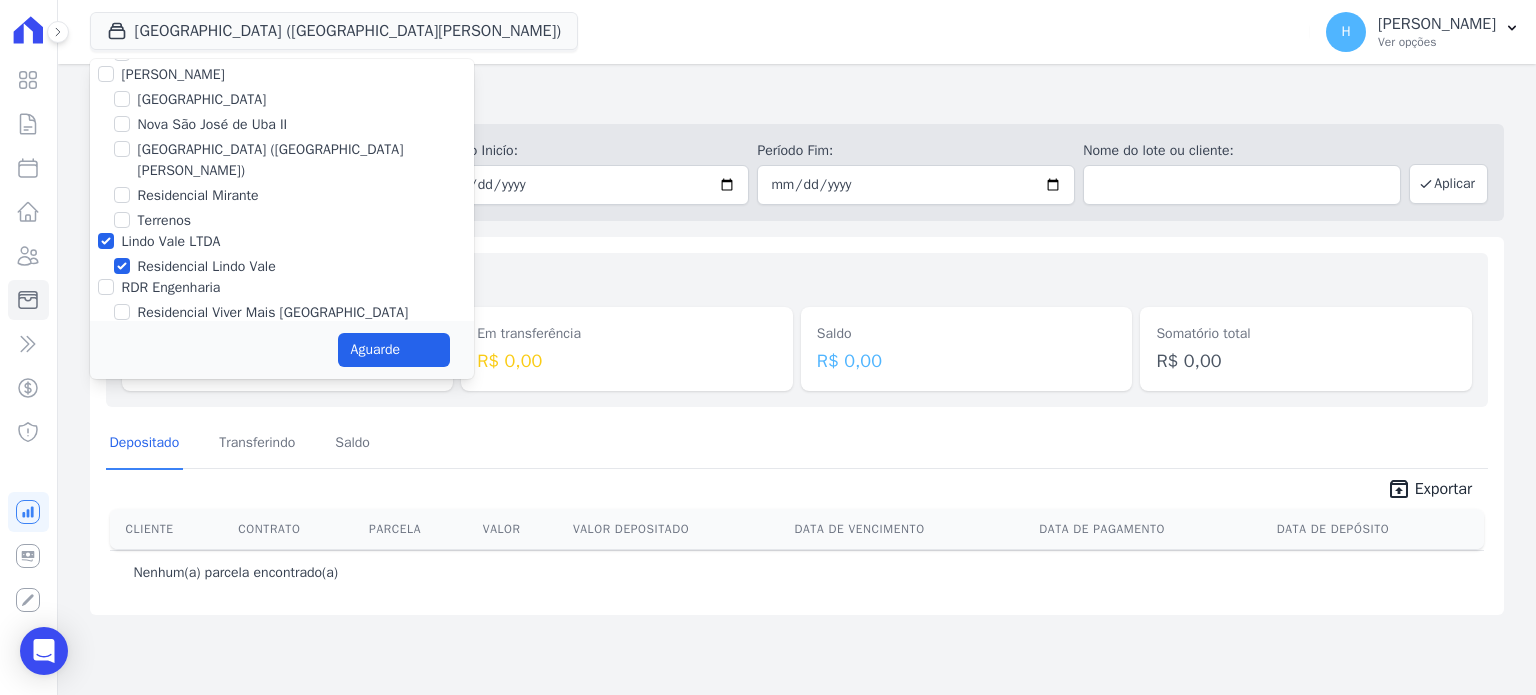 scroll, scrollTop: 53, scrollLeft: 0, axis: vertical 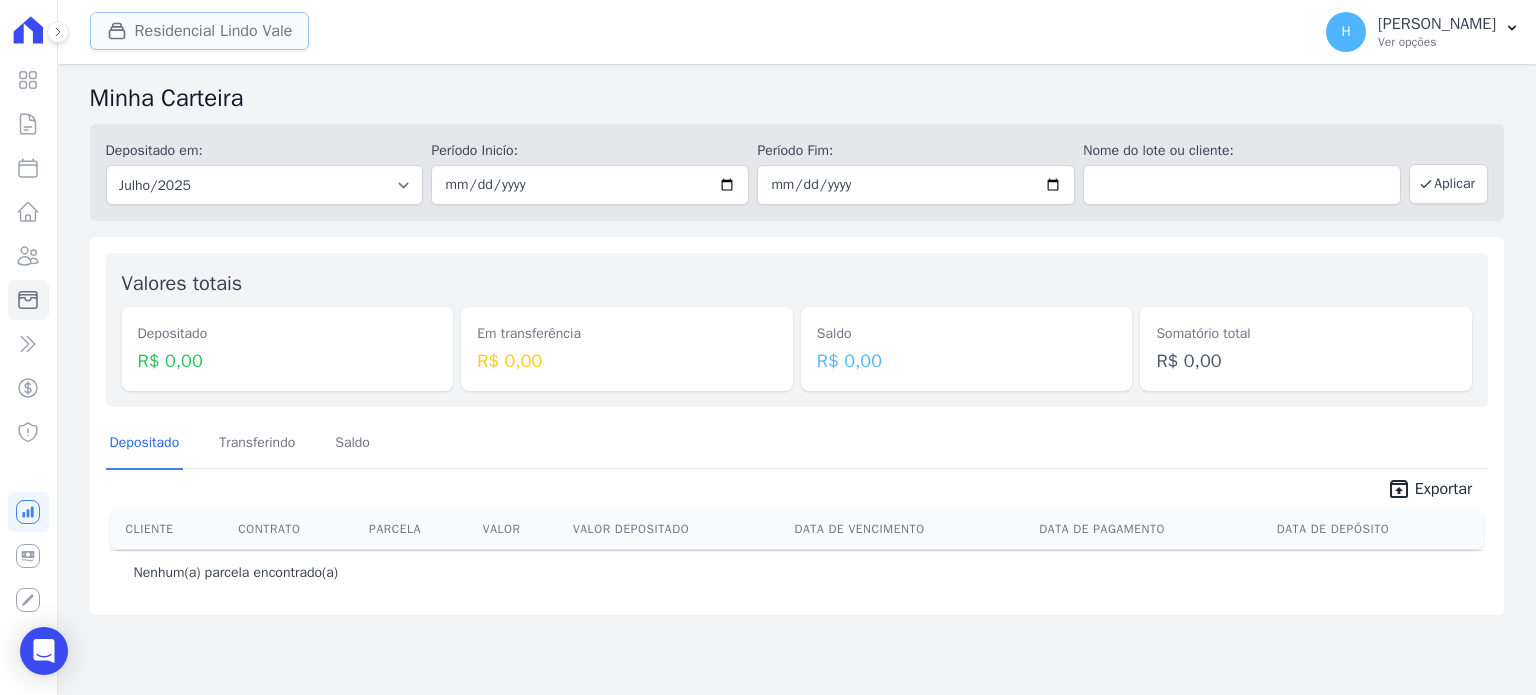 click on "Residencial Lindo Vale" at bounding box center [200, 31] 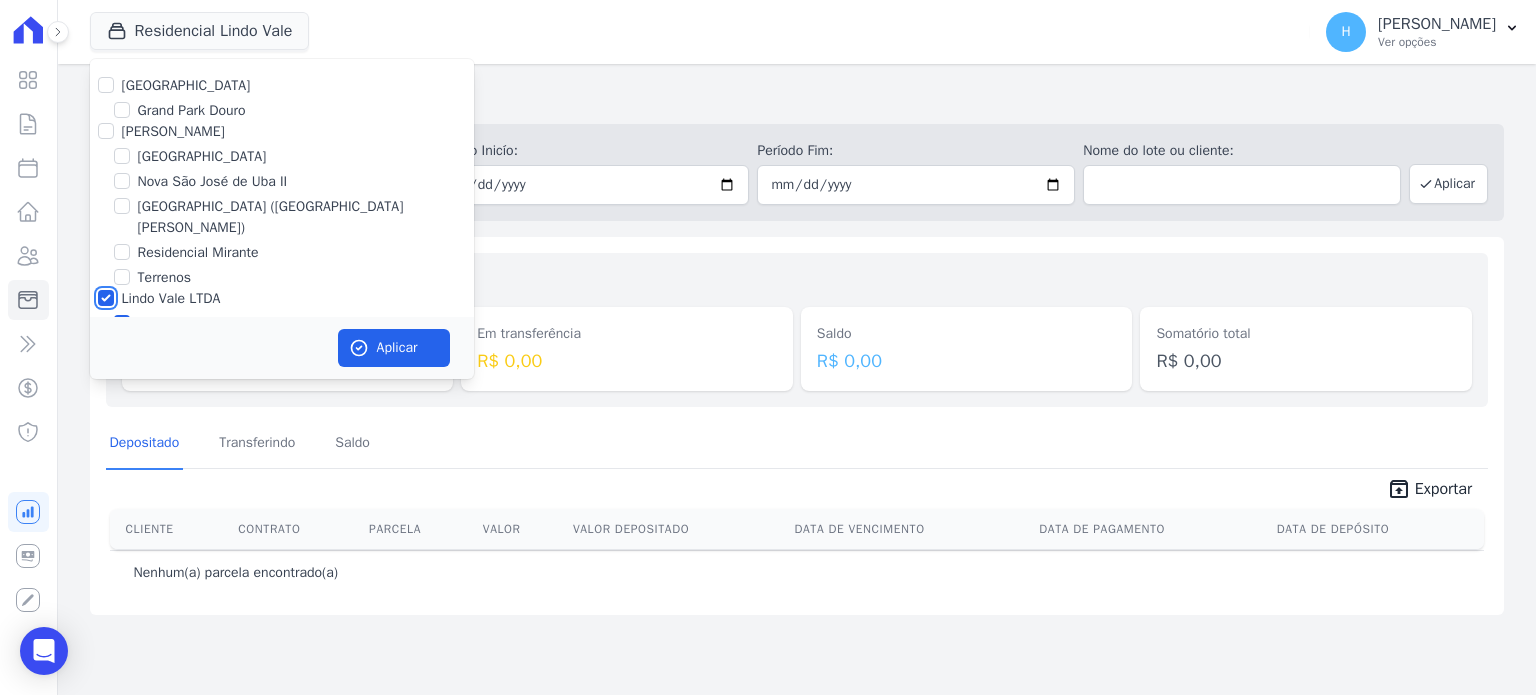 click on "Lindo Vale LTDA" at bounding box center [106, 298] 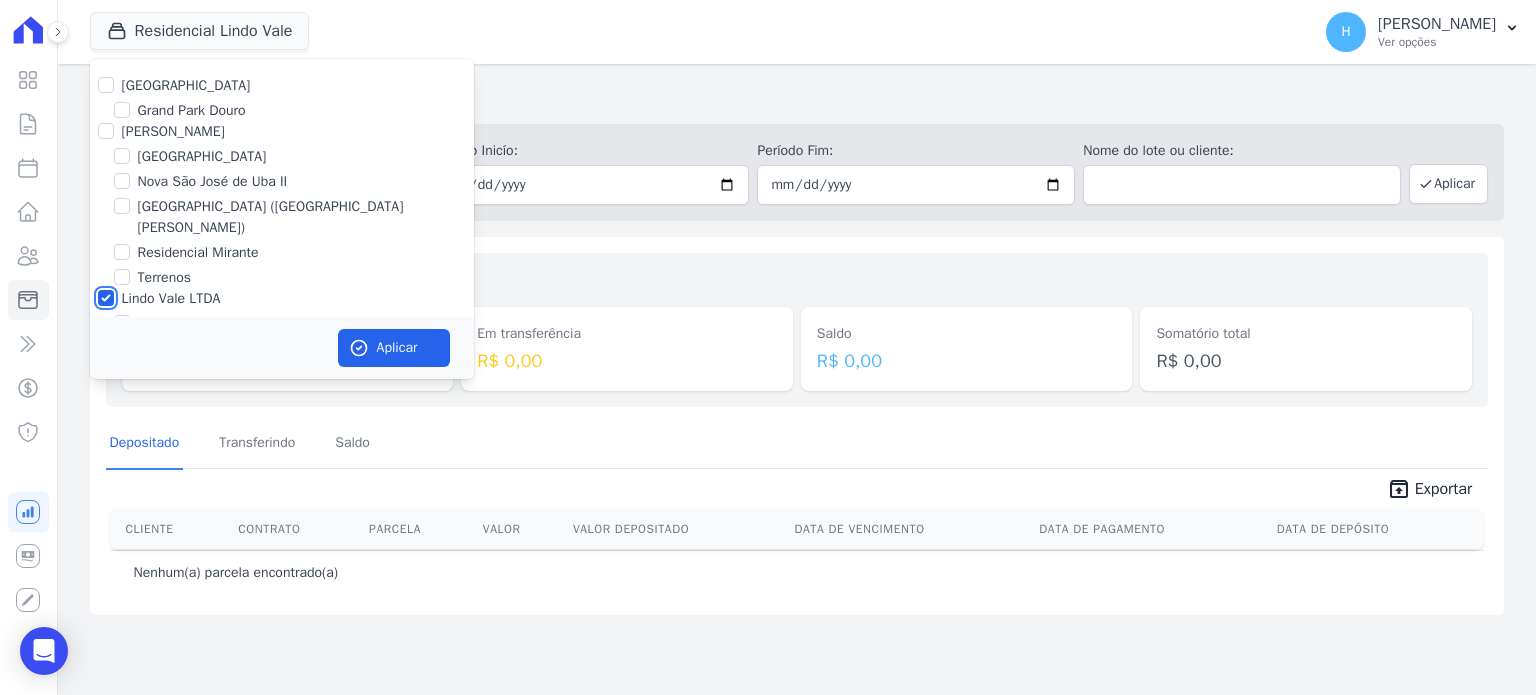 checkbox on "false" 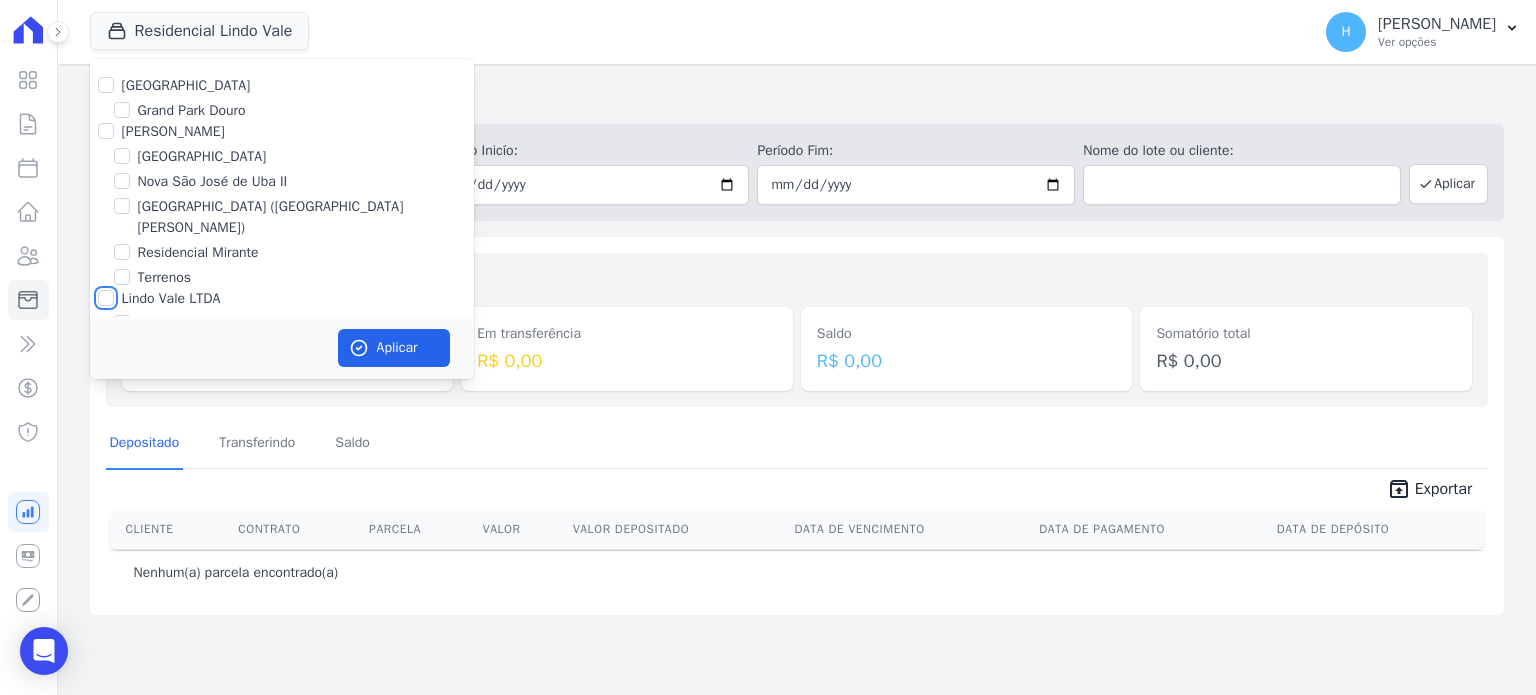 checkbox on "false" 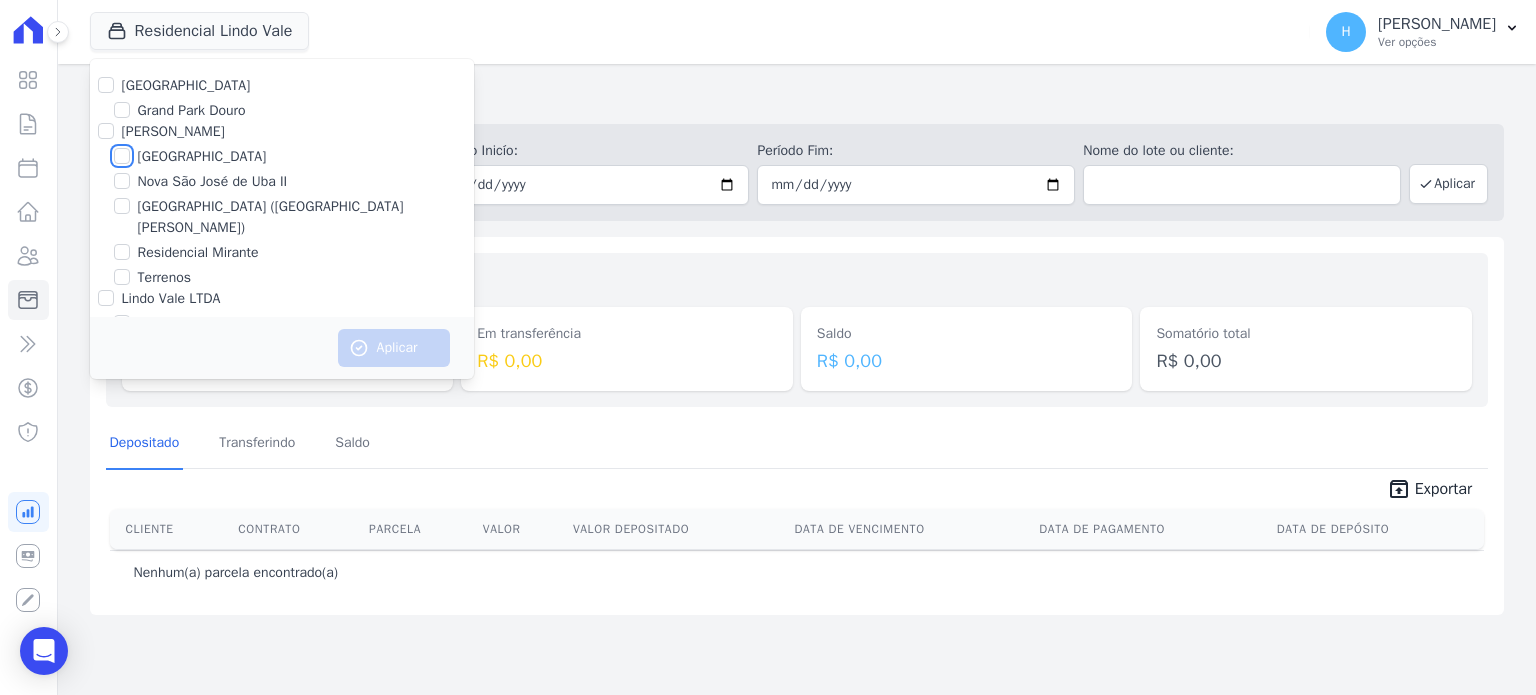 click on "[GEOGRAPHIC_DATA]" at bounding box center (122, 156) 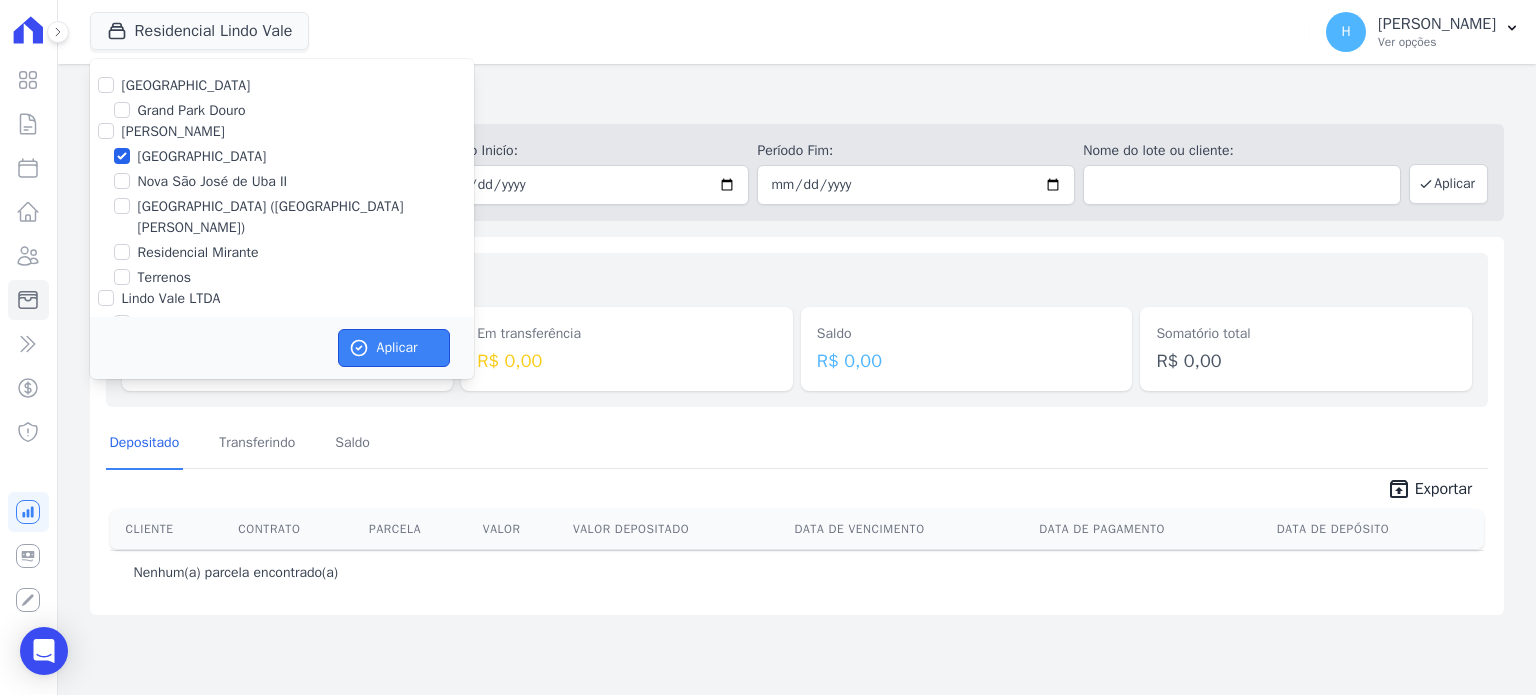 click on "Aplicar" at bounding box center (394, 348) 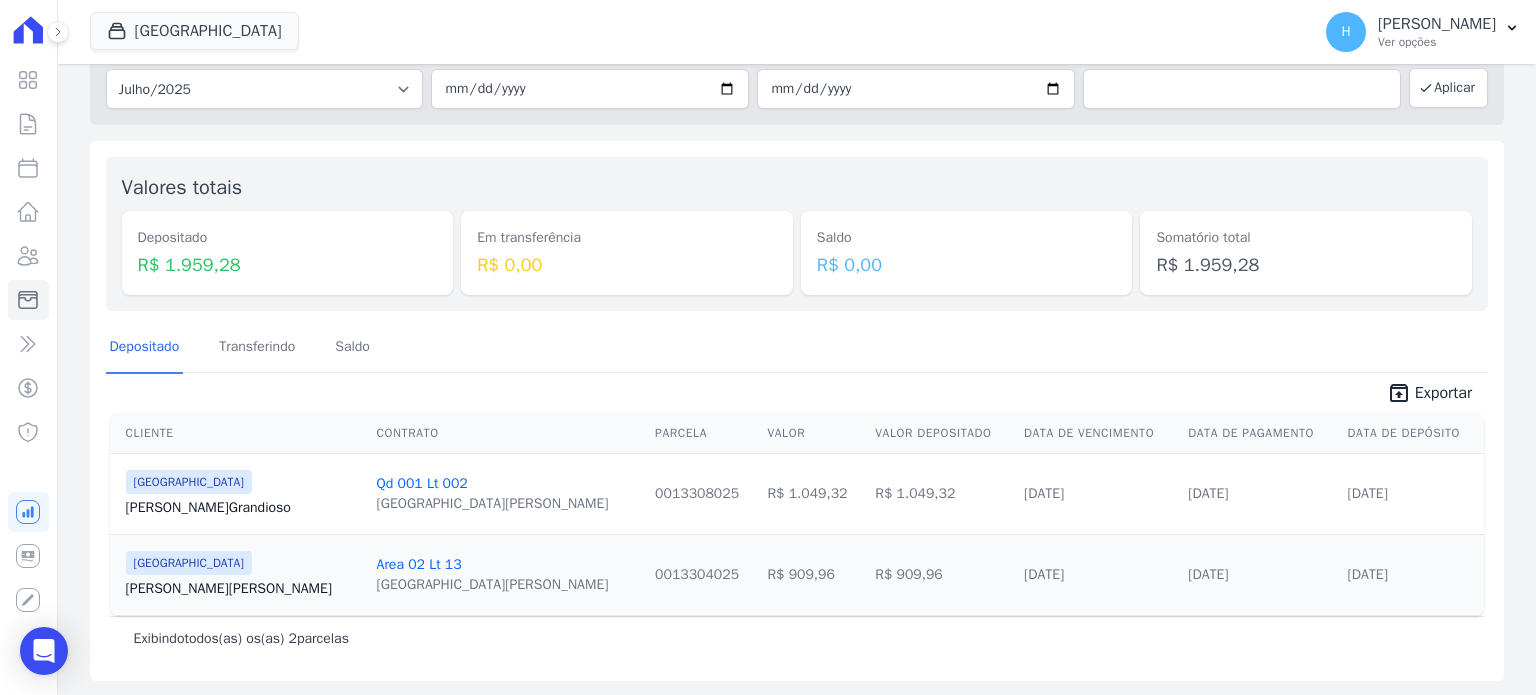 scroll, scrollTop: 0, scrollLeft: 0, axis: both 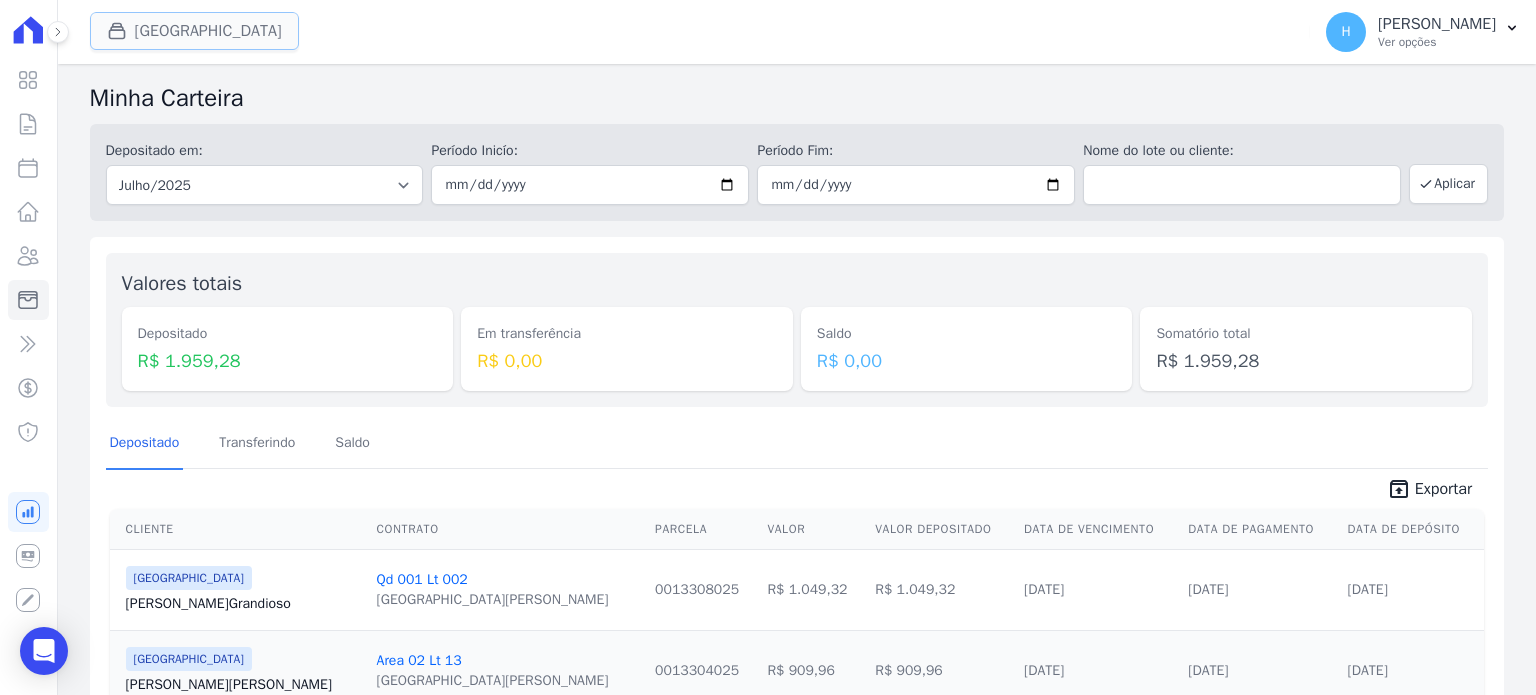 click on "[GEOGRAPHIC_DATA]" at bounding box center [194, 31] 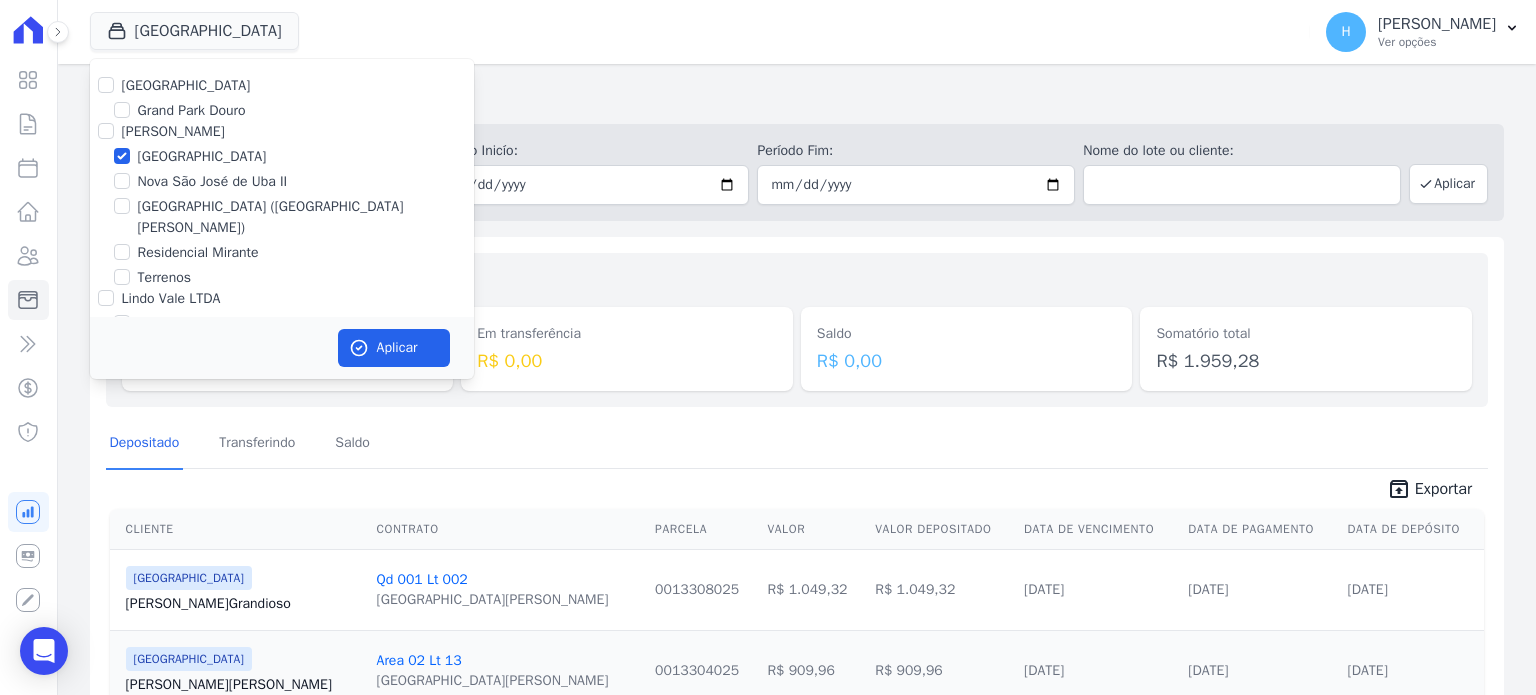 click at bounding box center (122, 156) 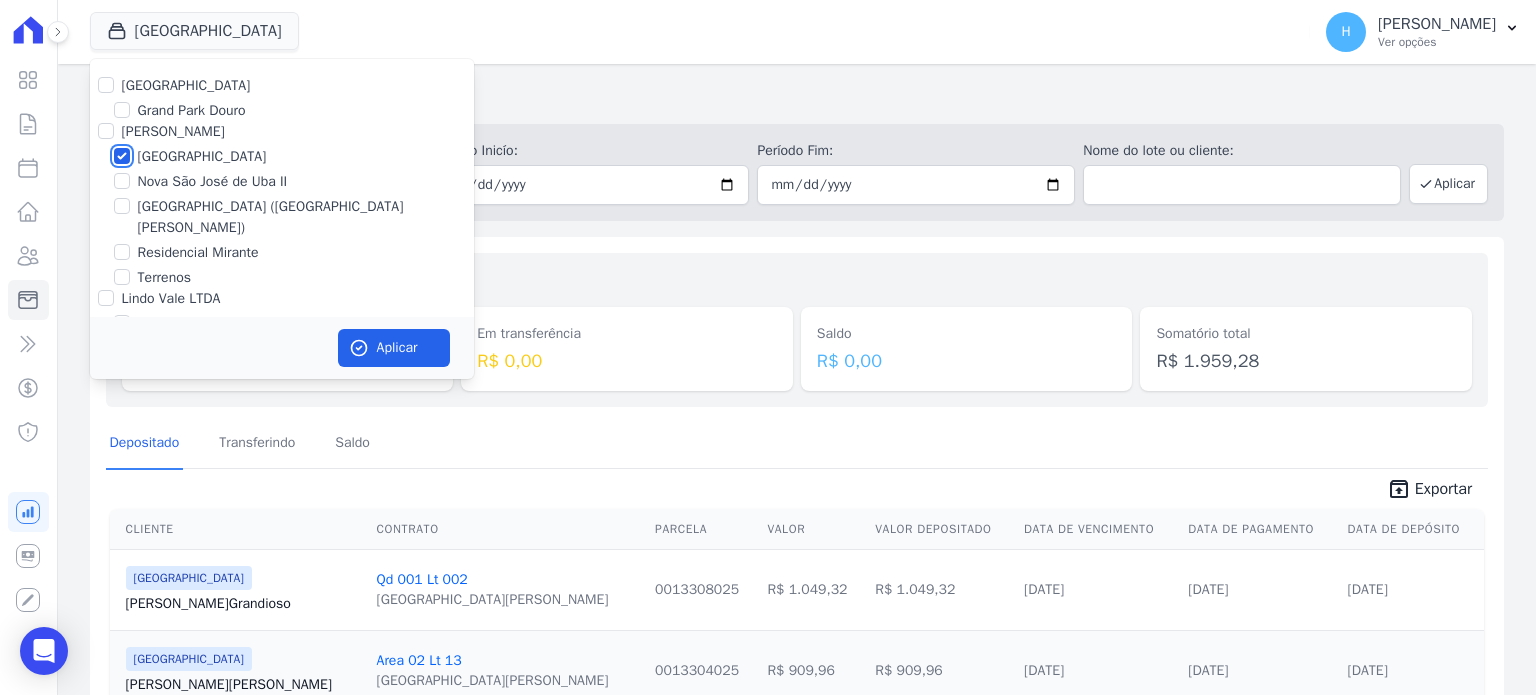 drag, startPoint x: 122, startPoint y: 155, endPoint x: 144, endPoint y: 183, distance: 35.608986 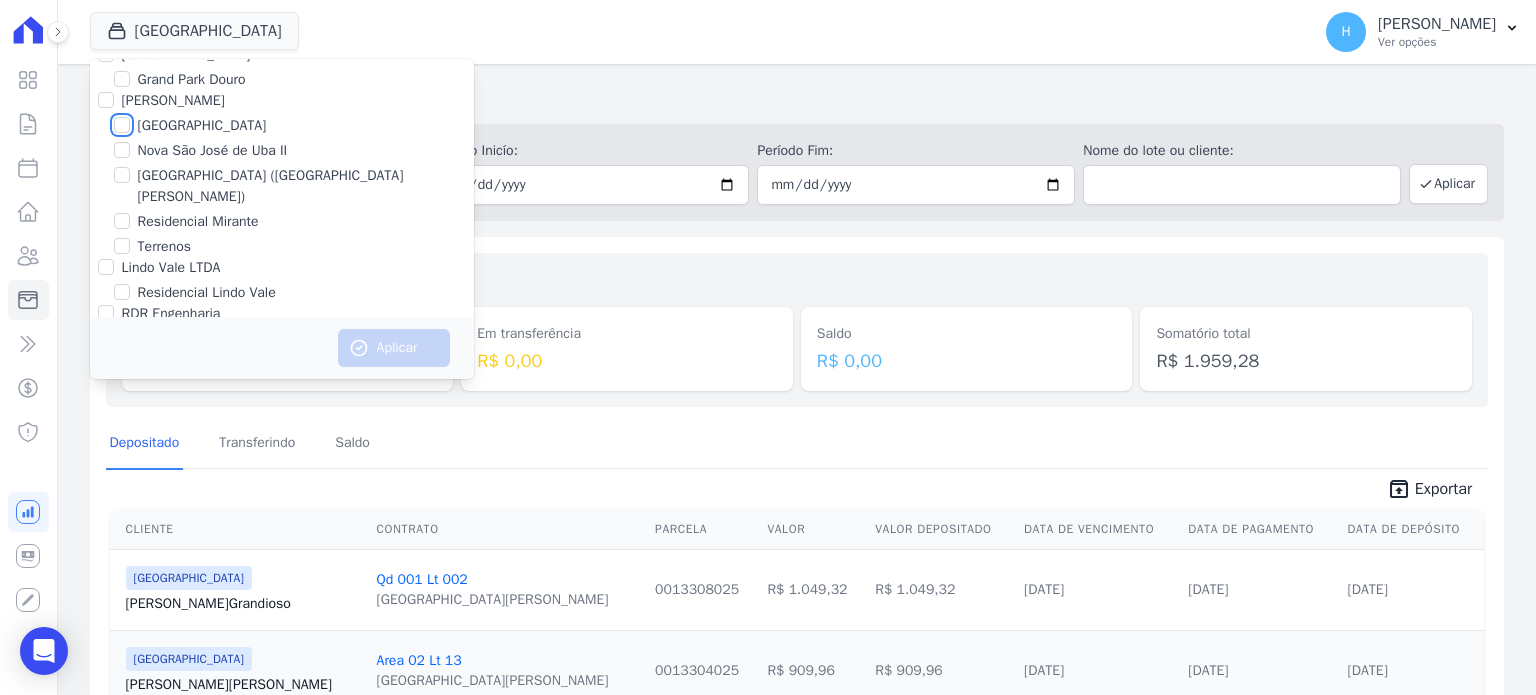 scroll, scrollTop: 57, scrollLeft: 0, axis: vertical 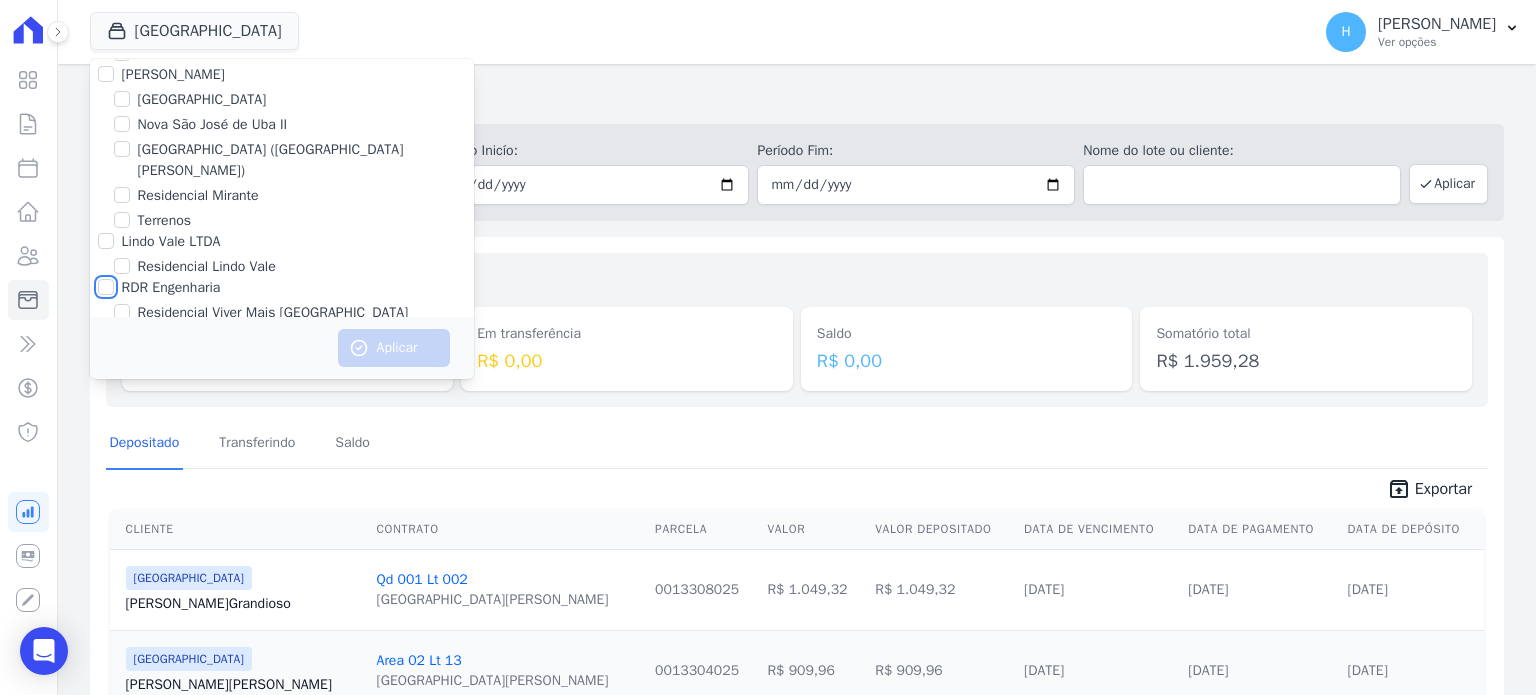 click on "RDR Engenharia" at bounding box center (106, 287) 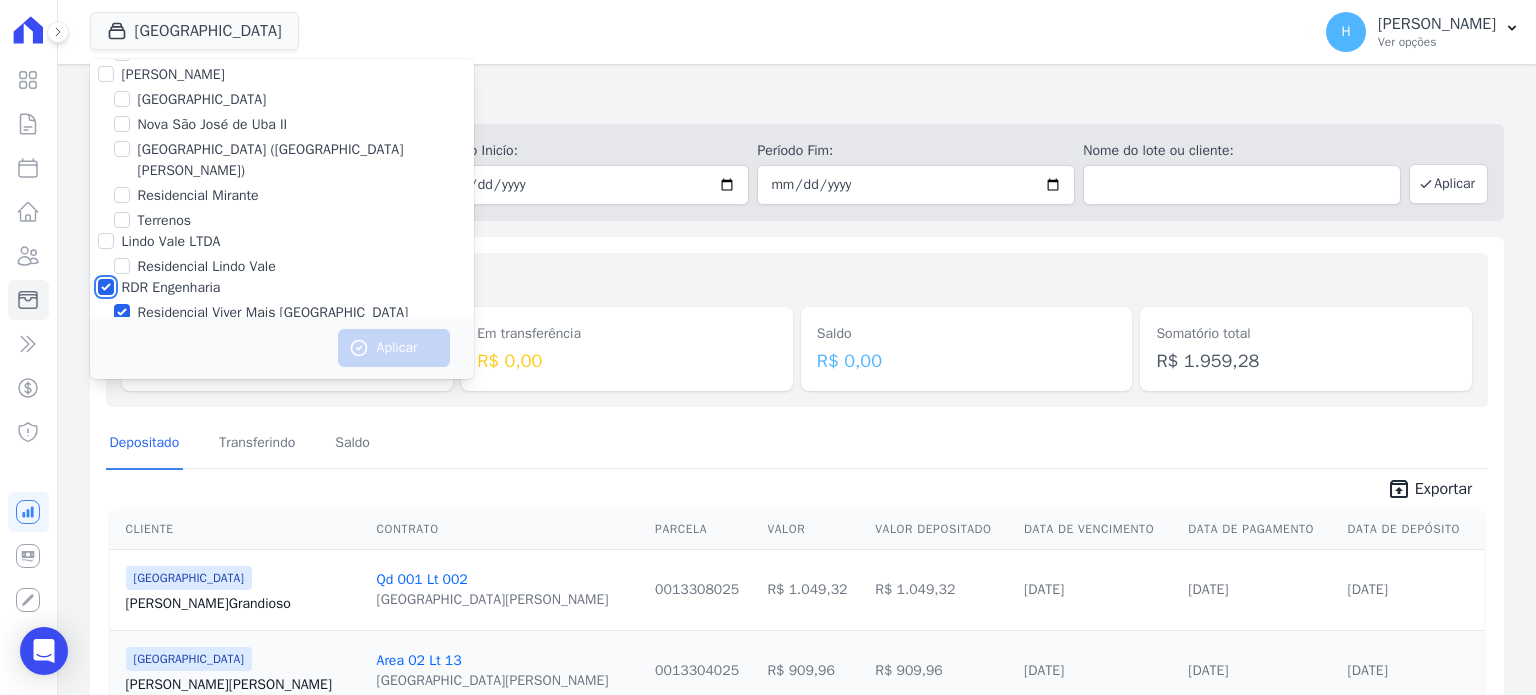 checkbox on "true" 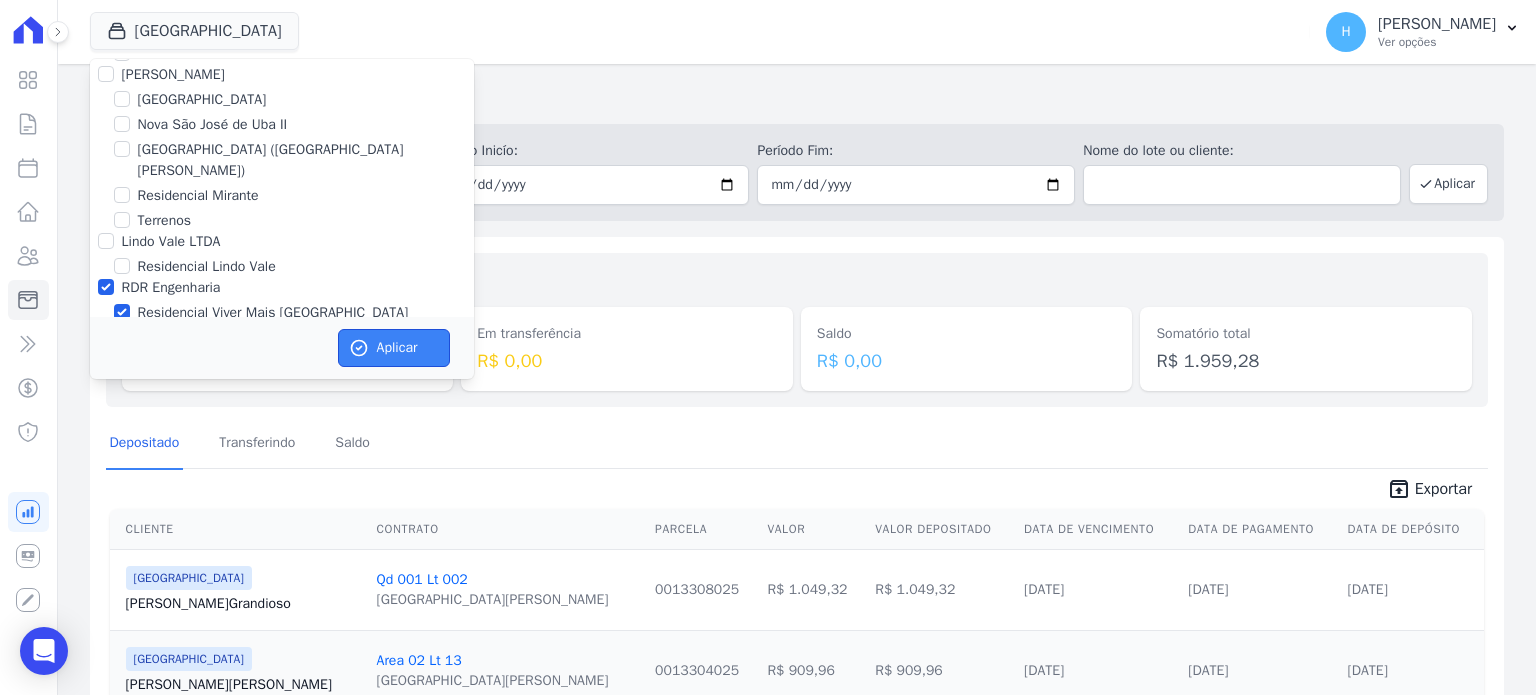 click on "Aplicar" at bounding box center [394, 348] 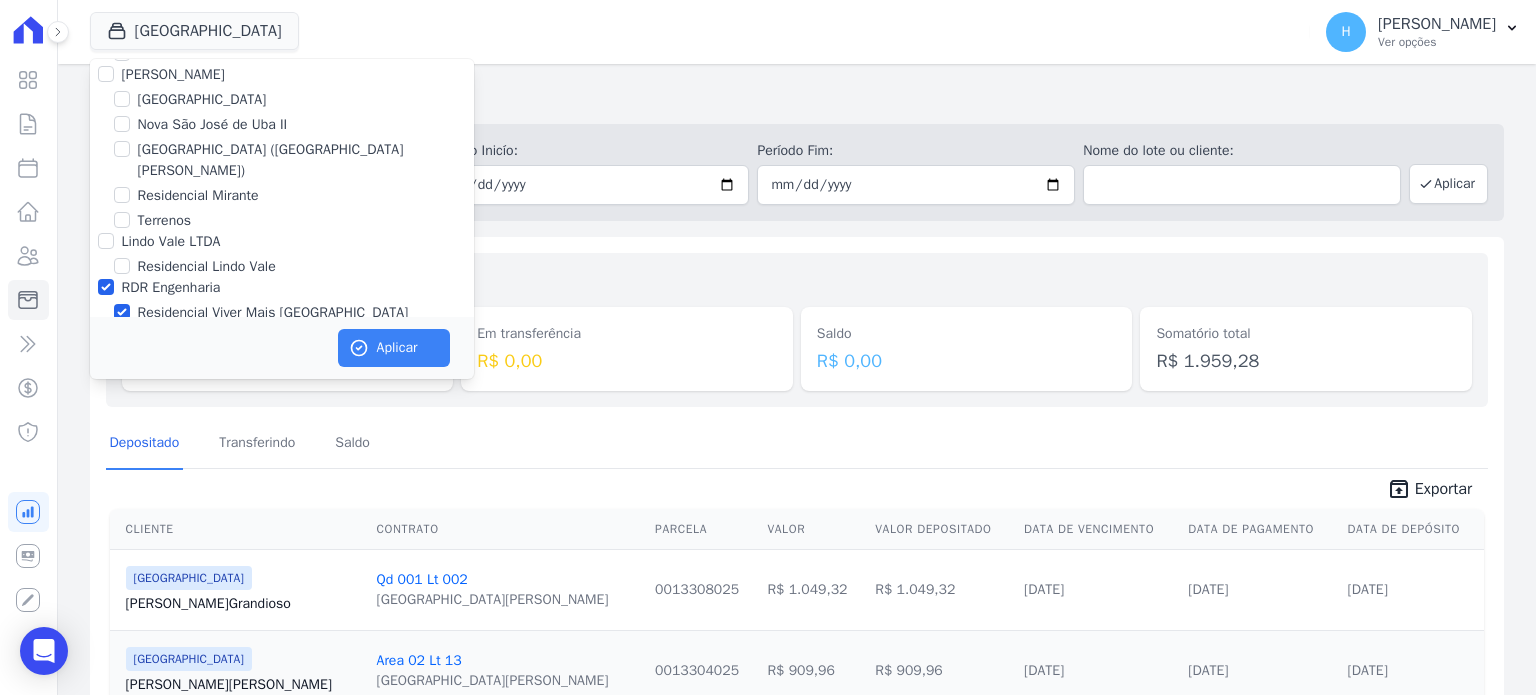 scroll, scrollTop: 53, scrollLeft: 0, axis: vertical 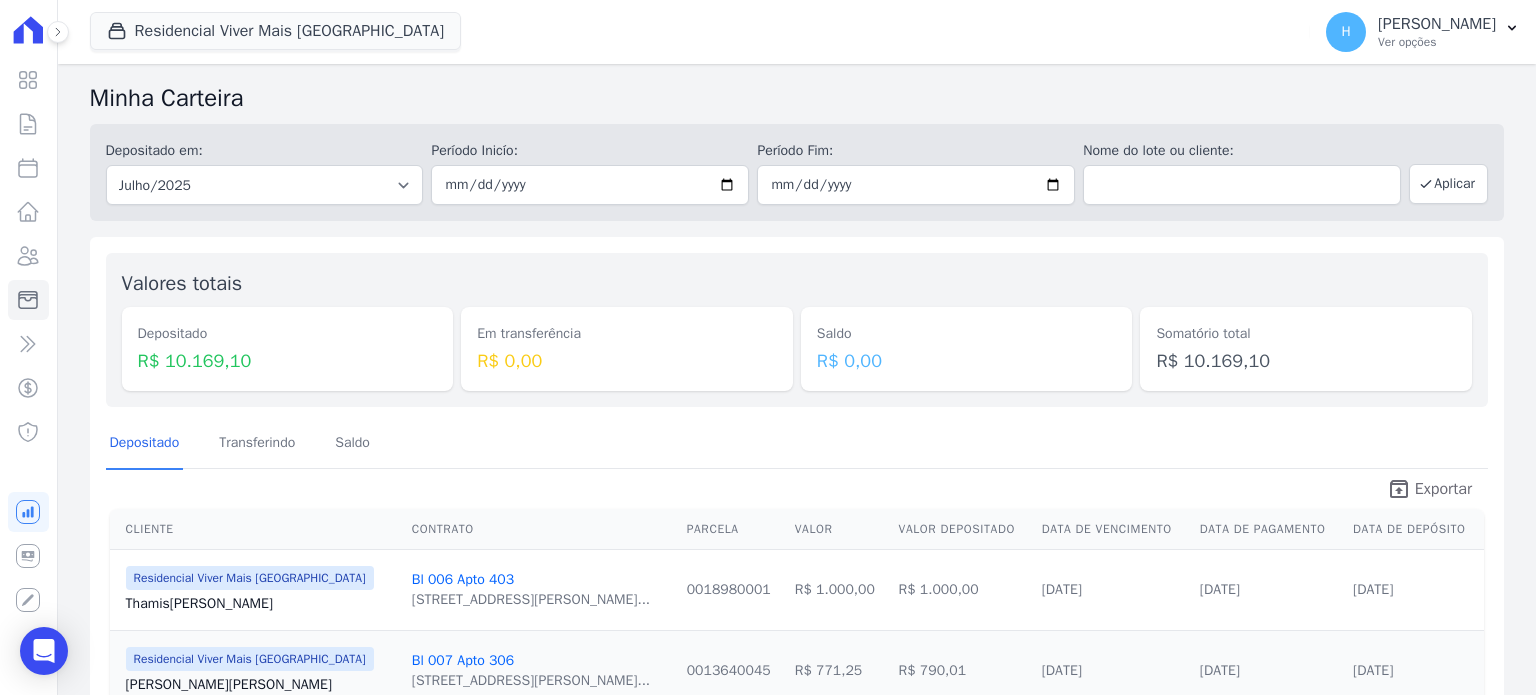 click on "Exportar" at bounding box center (1443, 489) 